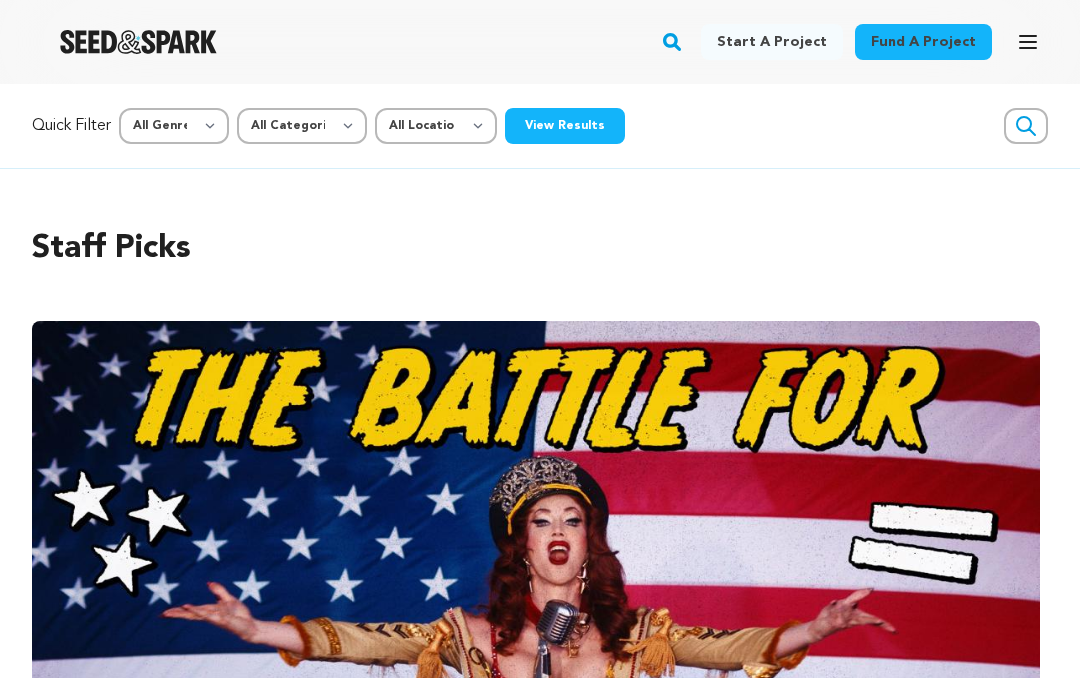scroll, scrollTop: 0, scrollLeft: 0, axis: both 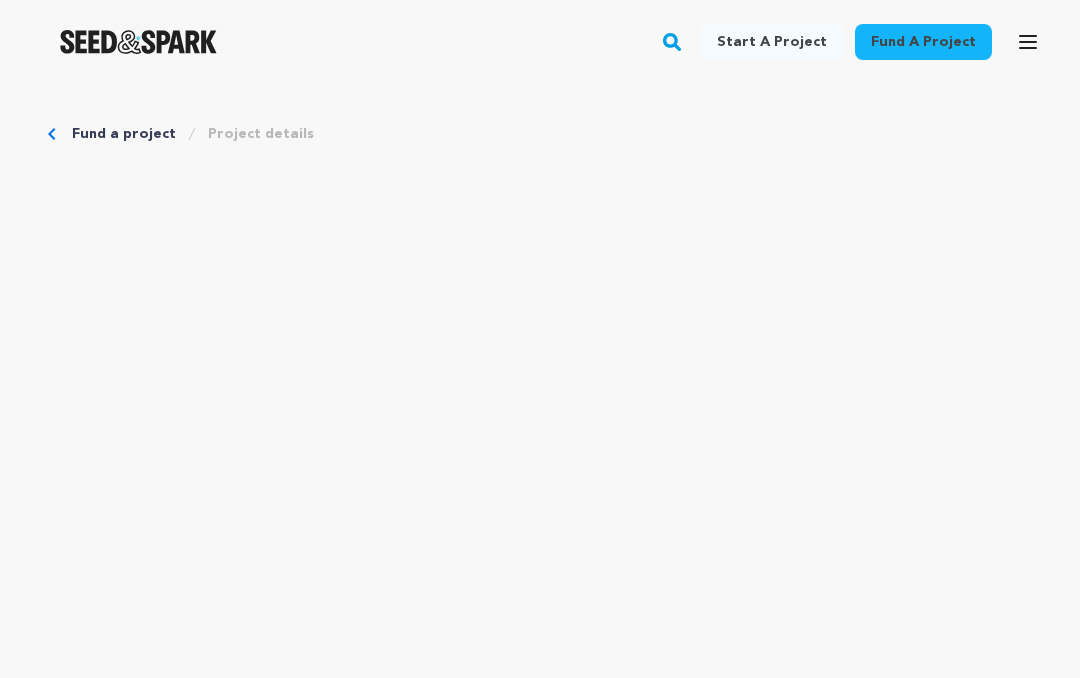 click on "Project details" at bounding box center [261, 134] 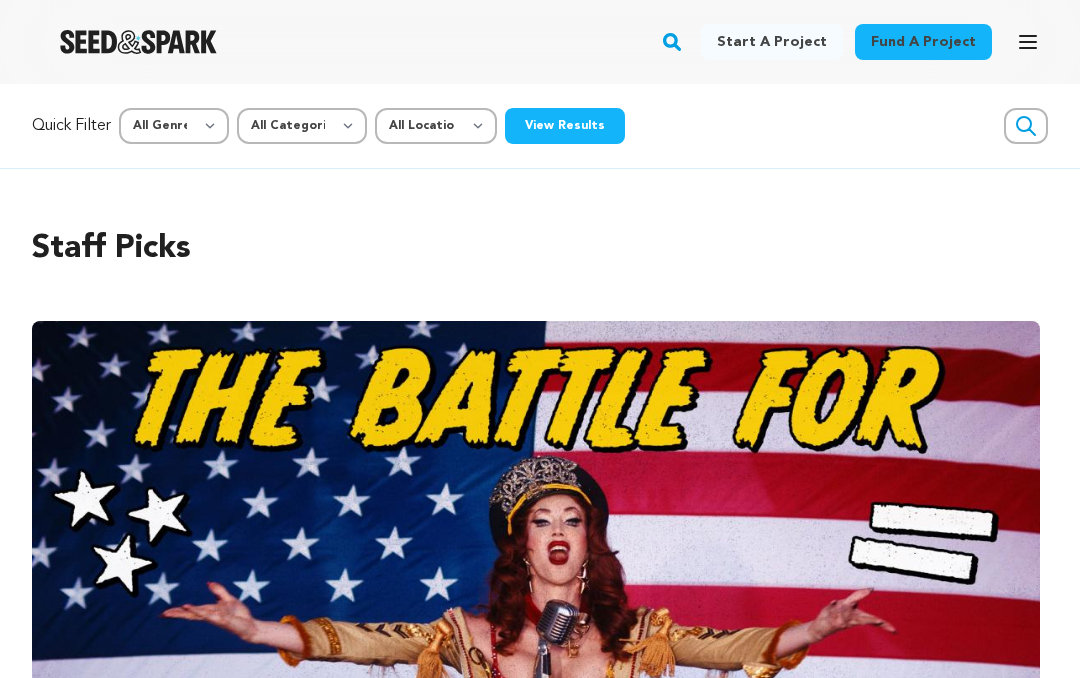 scroll, scrollTop: 0, scrollLeft: 0, axis: both 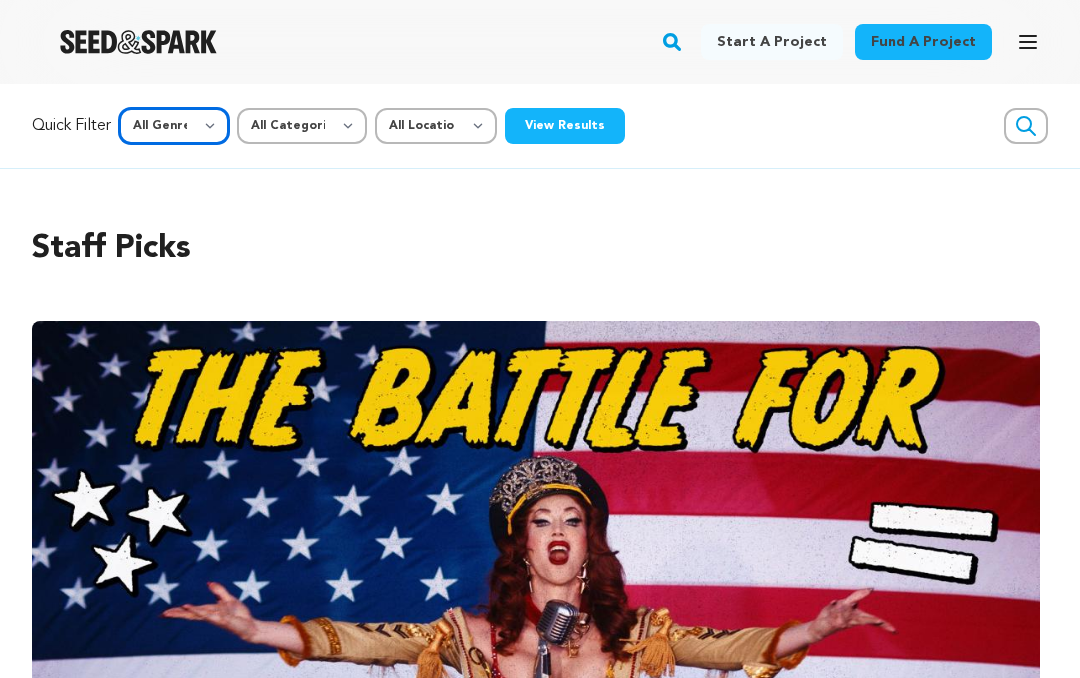 click on "All Genre
Action
Adventure
Afrobeat
Alternative
Ambient
Animation
Bebop
Big Band
Biography
Bluegrass
Blues
Classical
Comedy
Country
Crime
Disco
Documentary
Drama
Dubstep
Electronic/Dance
Emo
Experimental
Family
Fantasy
Film-Noir
Film-related Business
Filmmaker Resource
Folk
Foreign Film
Funk
Game-Show
Garage Grime" at bounding box center (174, 126) 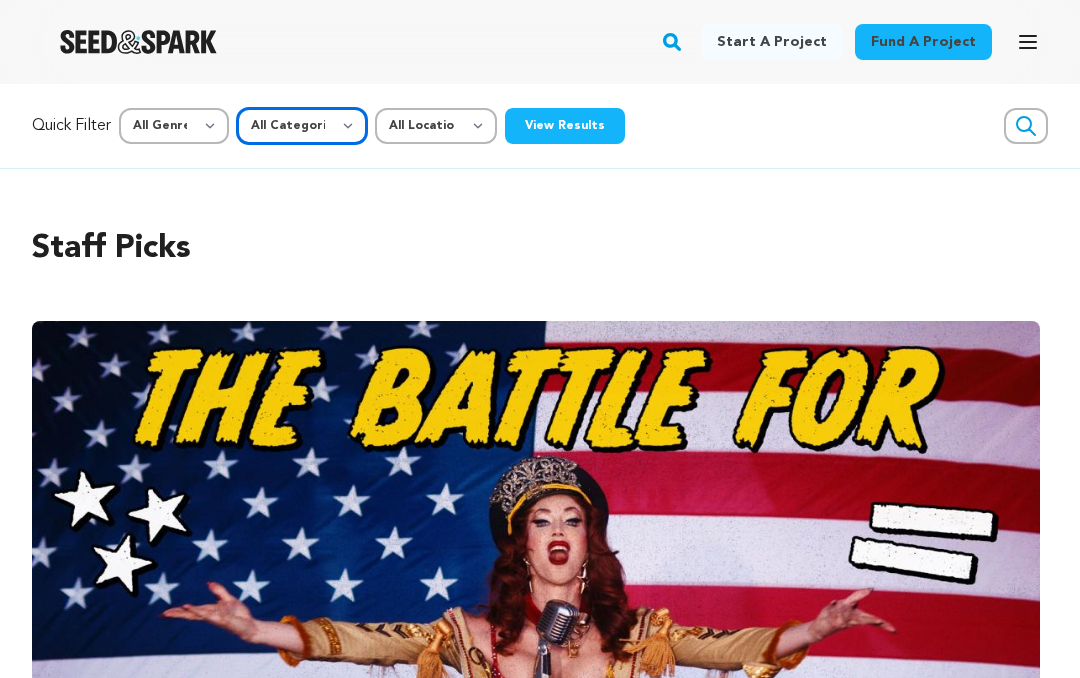 click on "All Categories
Film Feature
Film Short
Series
Music Video
Comics
Artist Residency
Art & Photography
Collective
Dance
Games
Music
Radio & Podcasts
Orgs & Companies
Venue & Spaces" at bounding box center (302, 126) 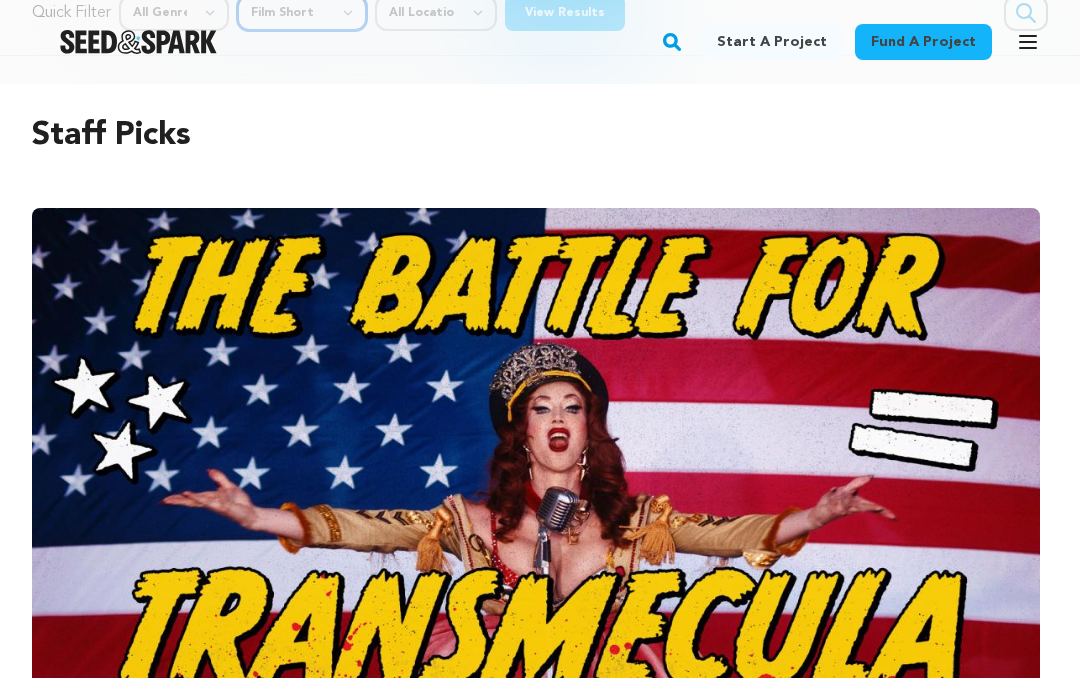 scroll, scrollTop: 0, scrollLeft: 0, axis: both 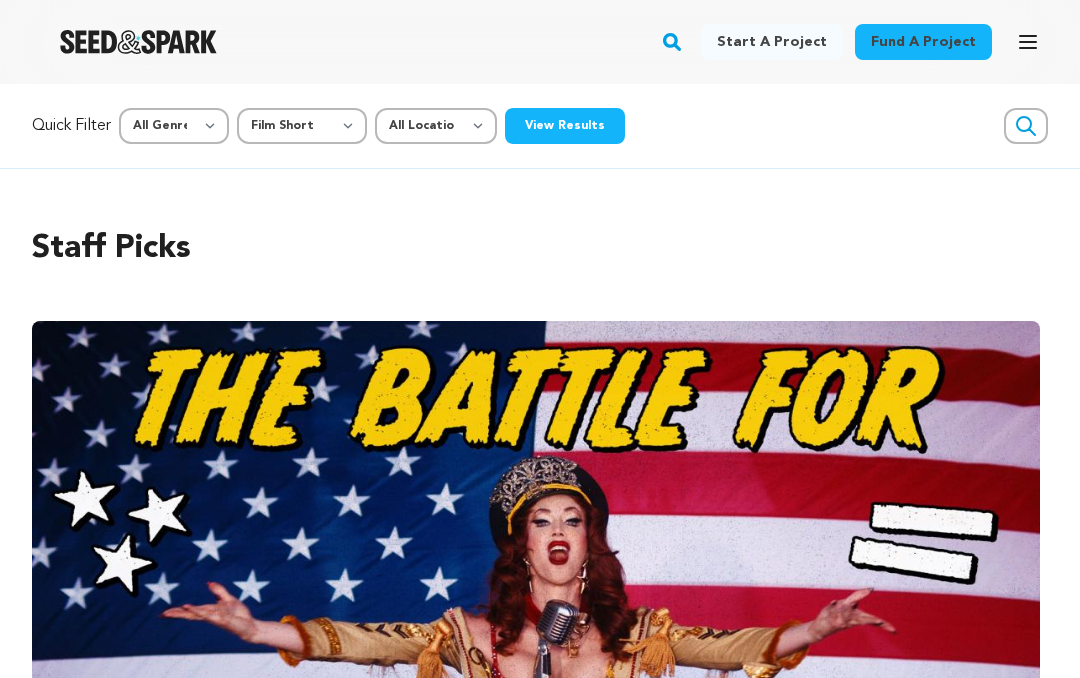 click 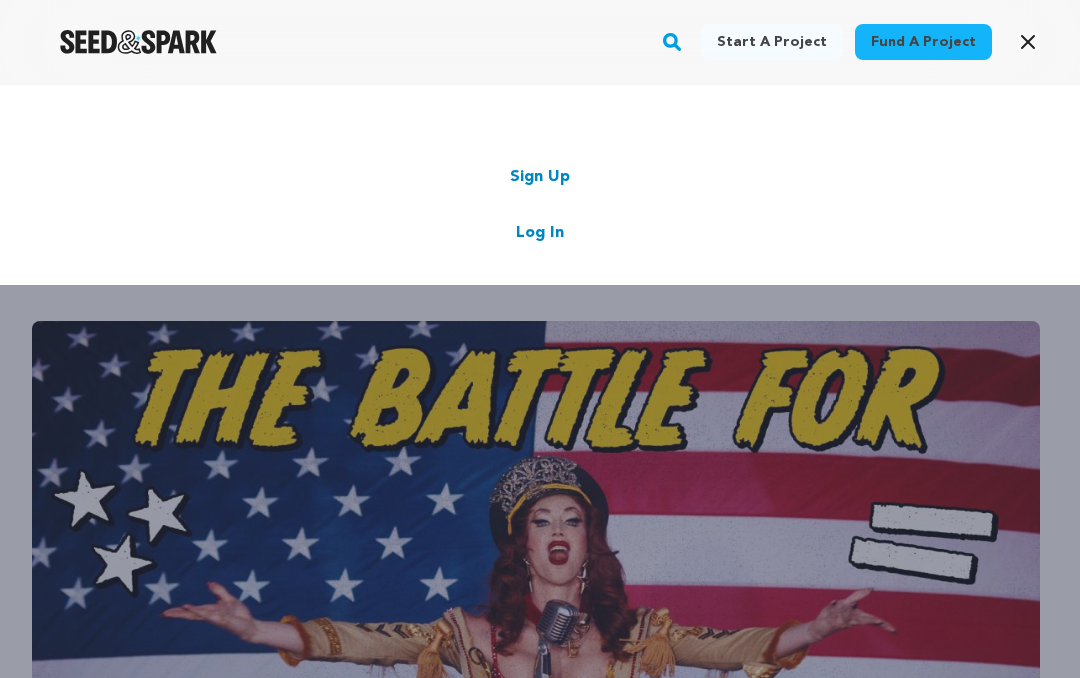 click on "Fund a project" at bounding box center [923, 42] 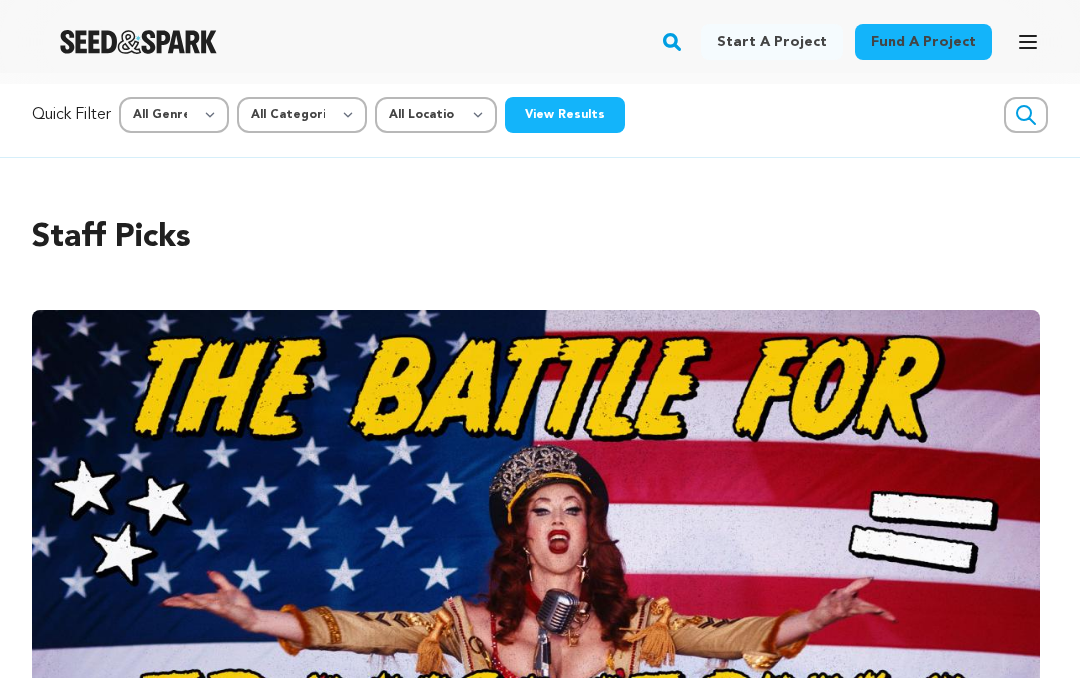 scroll, scrollTop: 0, scrollLeft: 0, axis: both 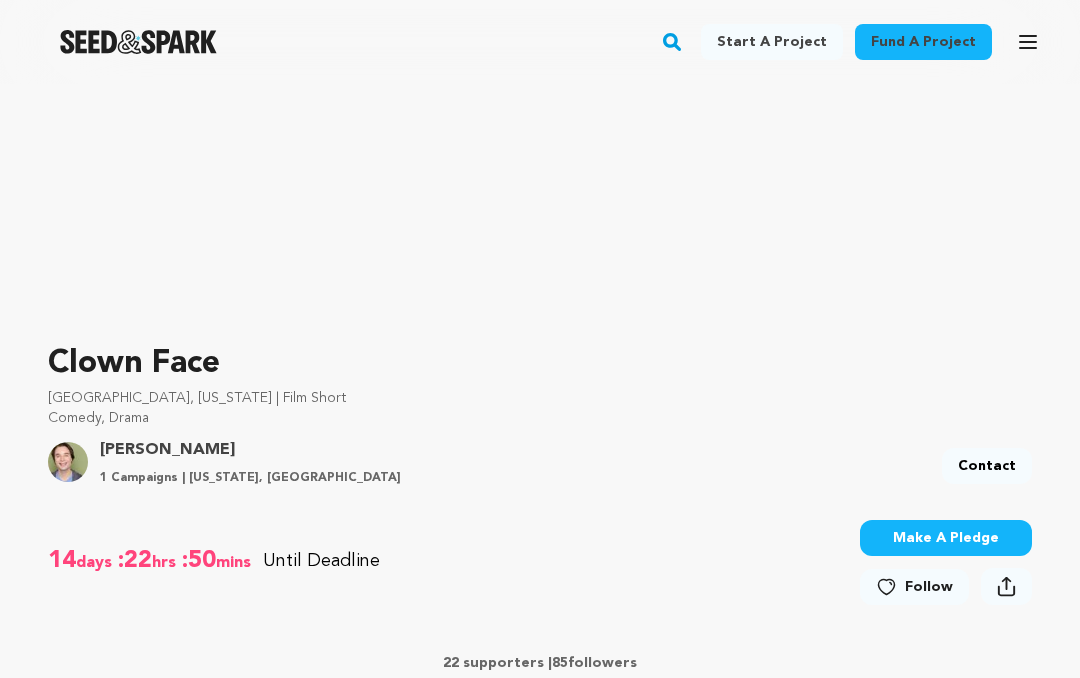 click on "Make A Pledge" at bounding box center (946, 538) 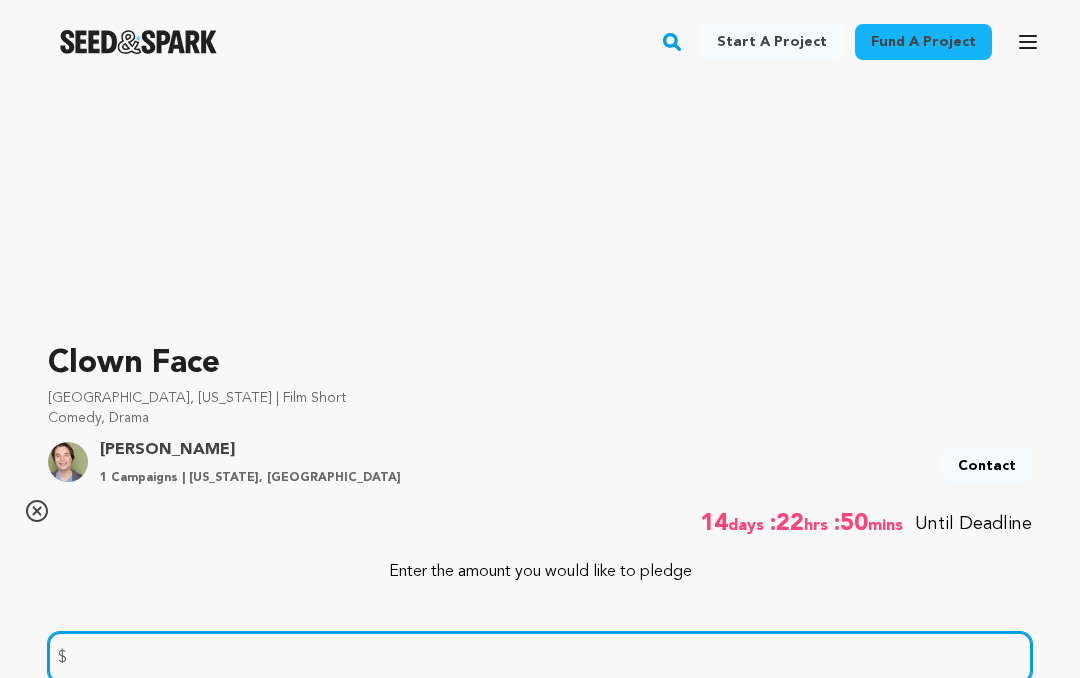 click at bounding box center [540, 657] 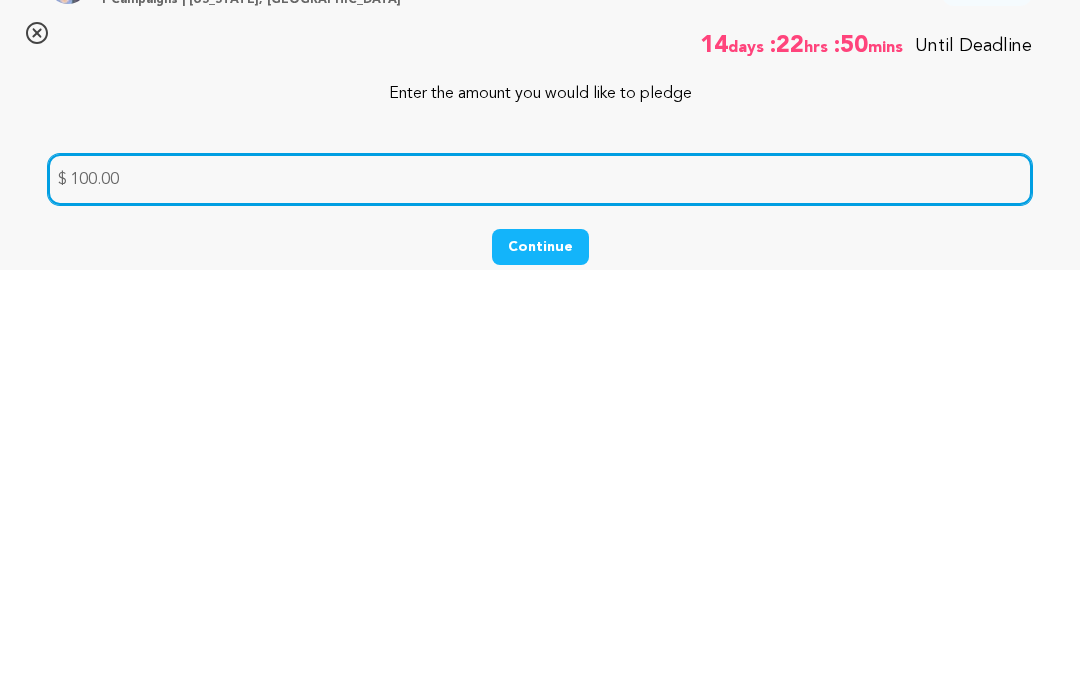 type on "100.00" 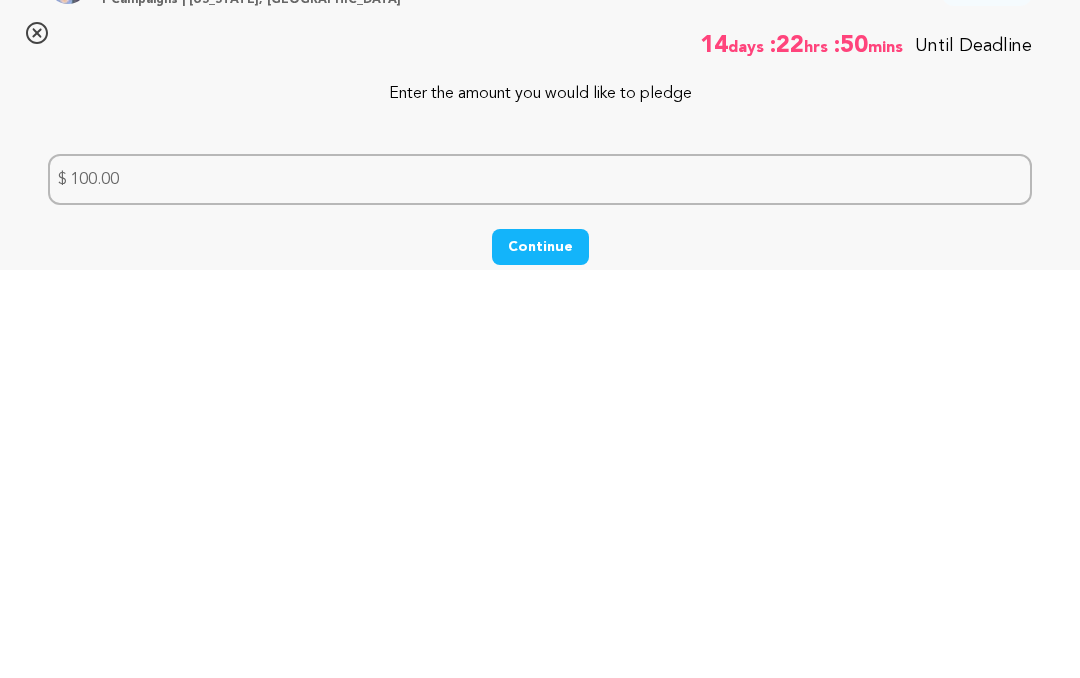 click on "Continue" at bounding box center [540, 655] 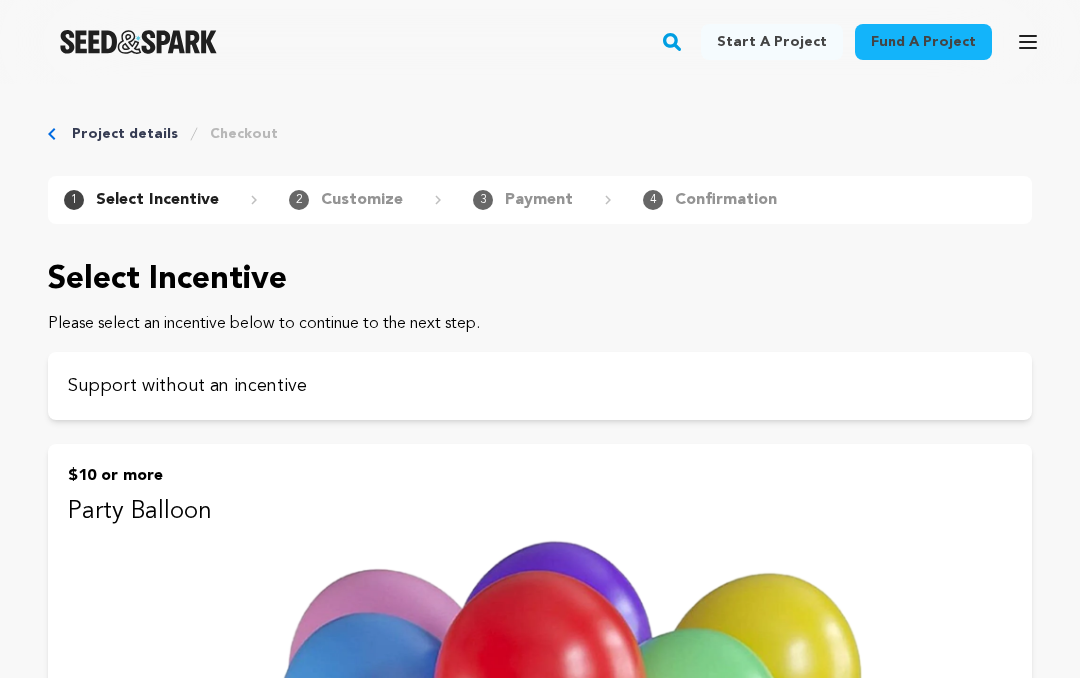 scroll, scrollTop: 0, scrollLeft: 0, axis: both 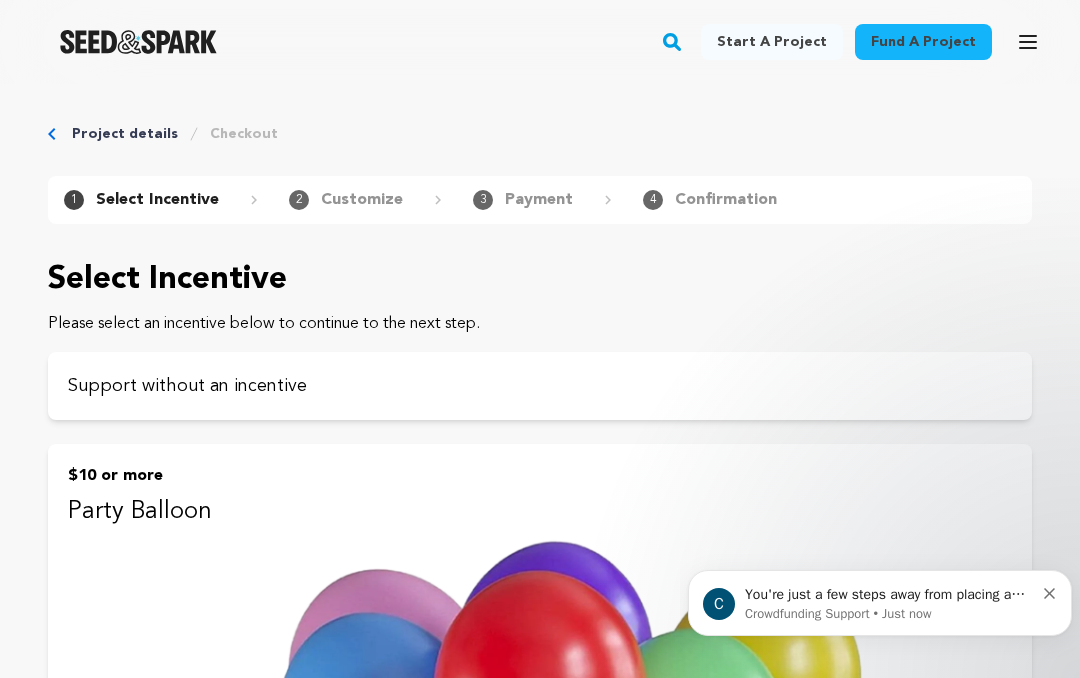 click on "Support without an incentive" at bounding box center [540, 386] 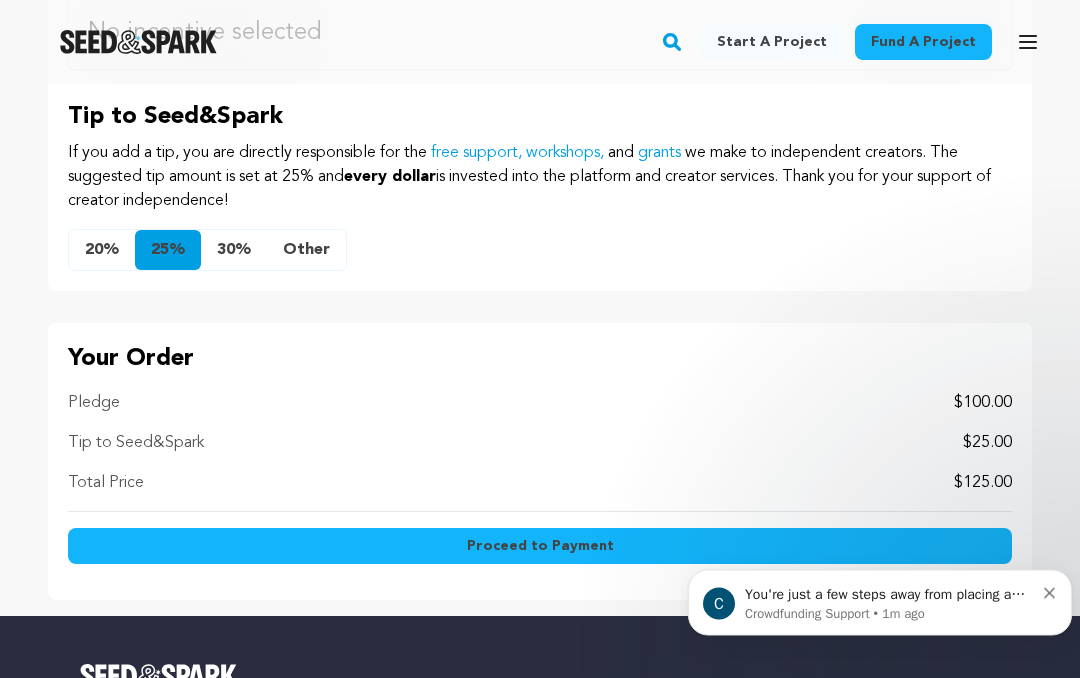 scroll, scrollTop: 1142, scrollLeft: 0, axis: vertical 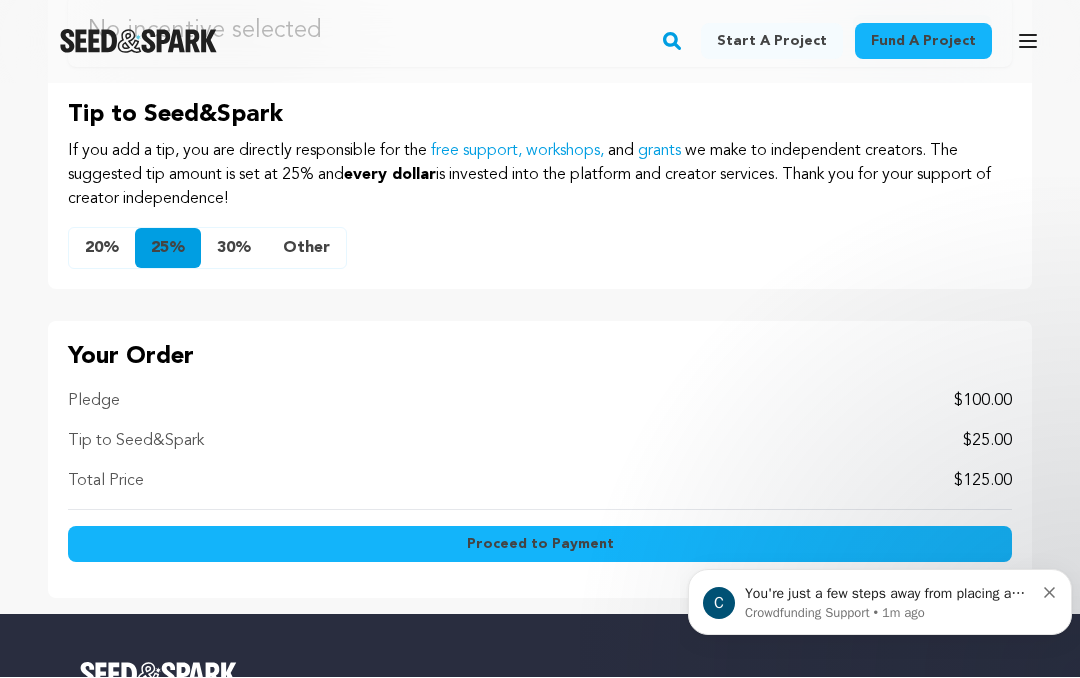 click on "Tip to Seed&Spark" at bounding box center (136, 442) 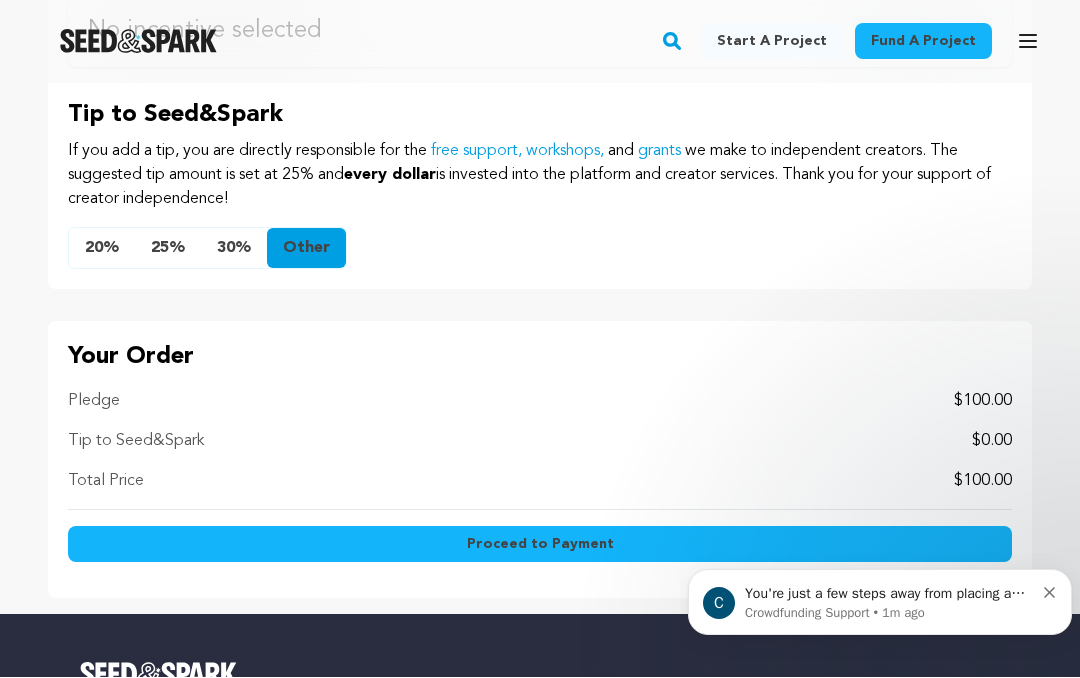 scroll, scrollTop: 1143, scrollLeft: 0, axis: vertical 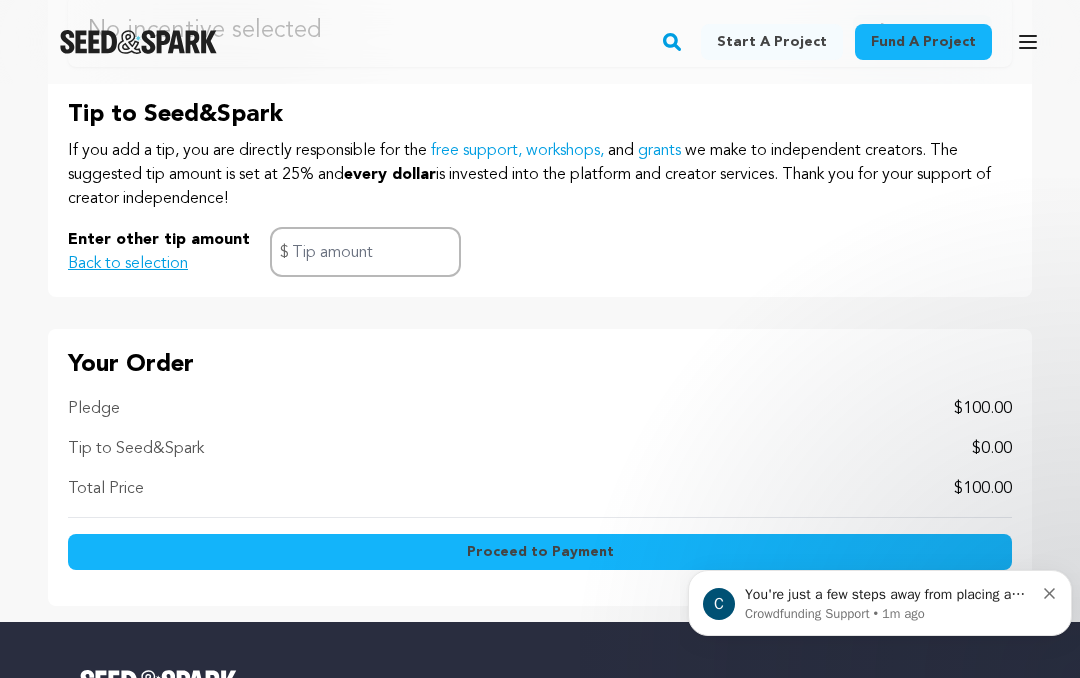 click on "Proceed to Payment" at bounding box center [540, 552] 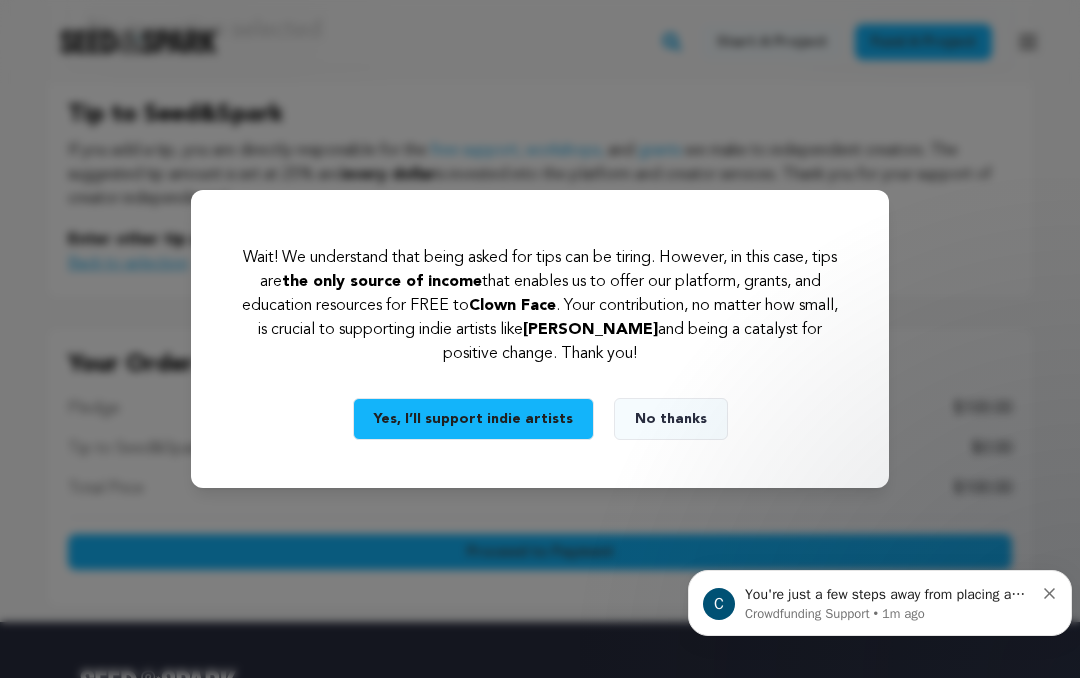 click on "No thanks" at bounding box center (671, 419) 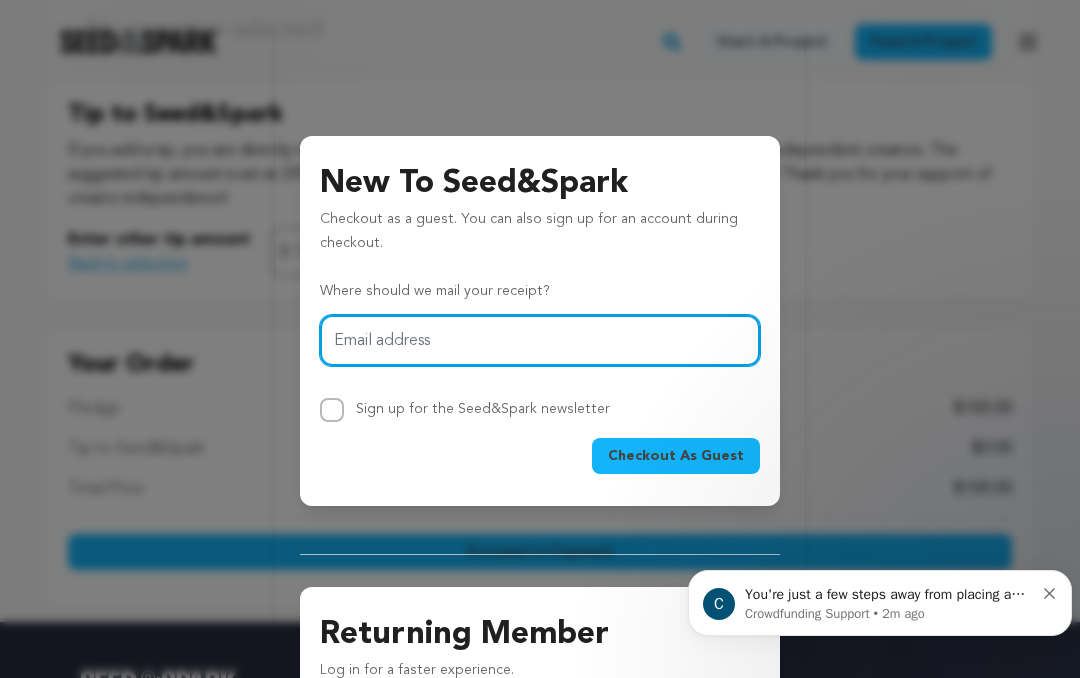 click on "Email address" at bounding box center [540, 340] 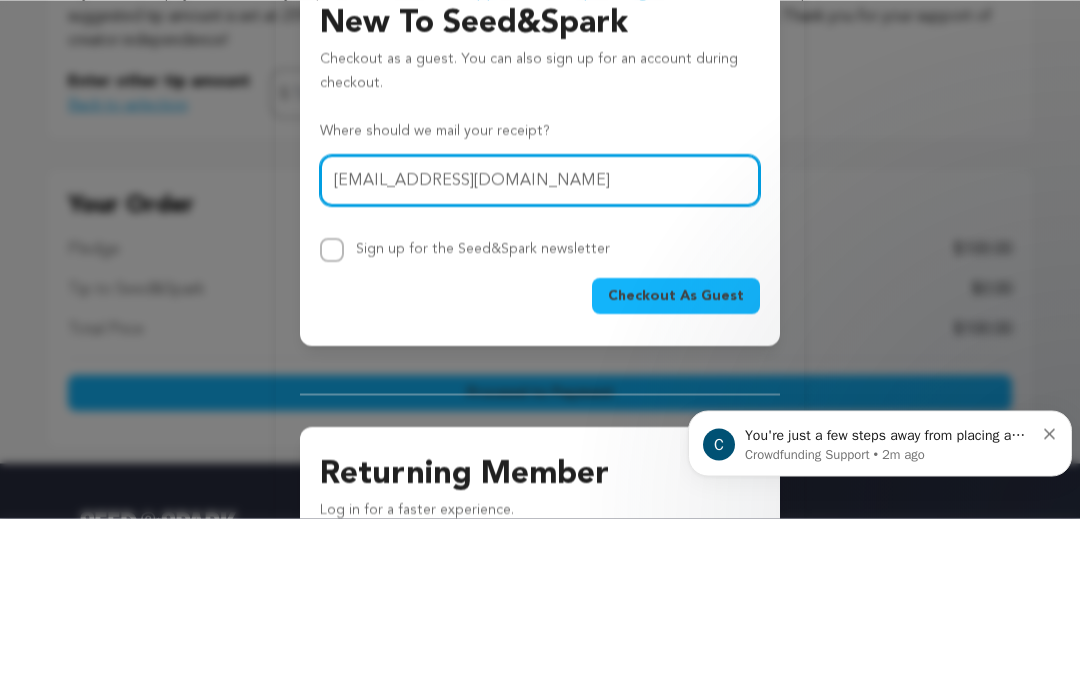 type on "nursesandyindy@yahoo.com" 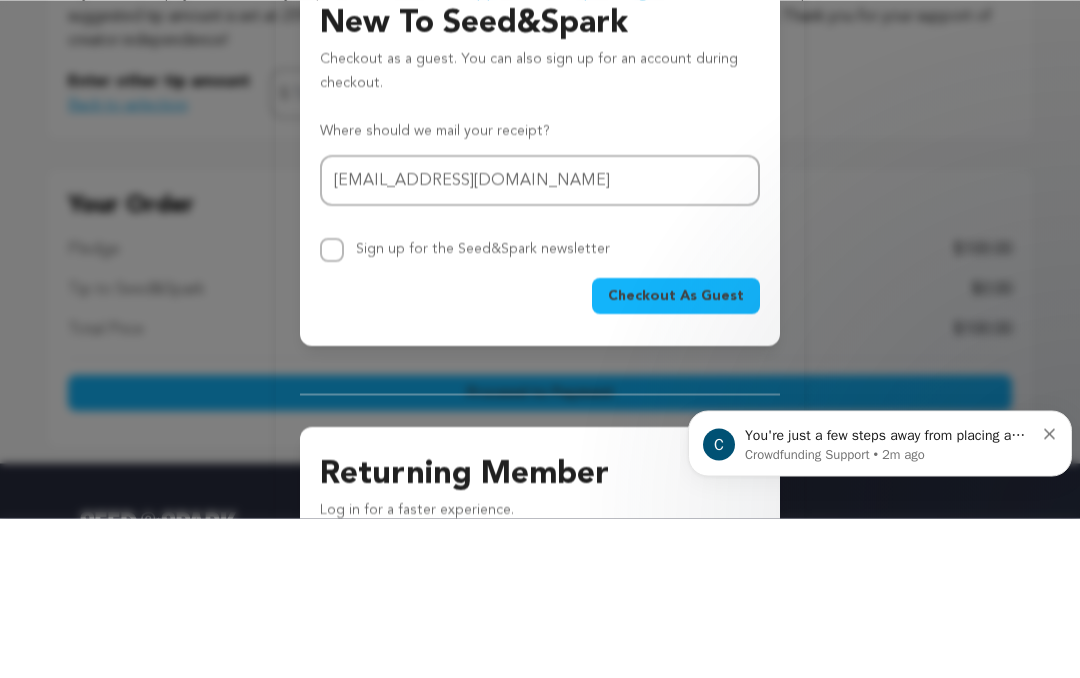 click on "Checkout As Guest" at bounding box center (676, 456) 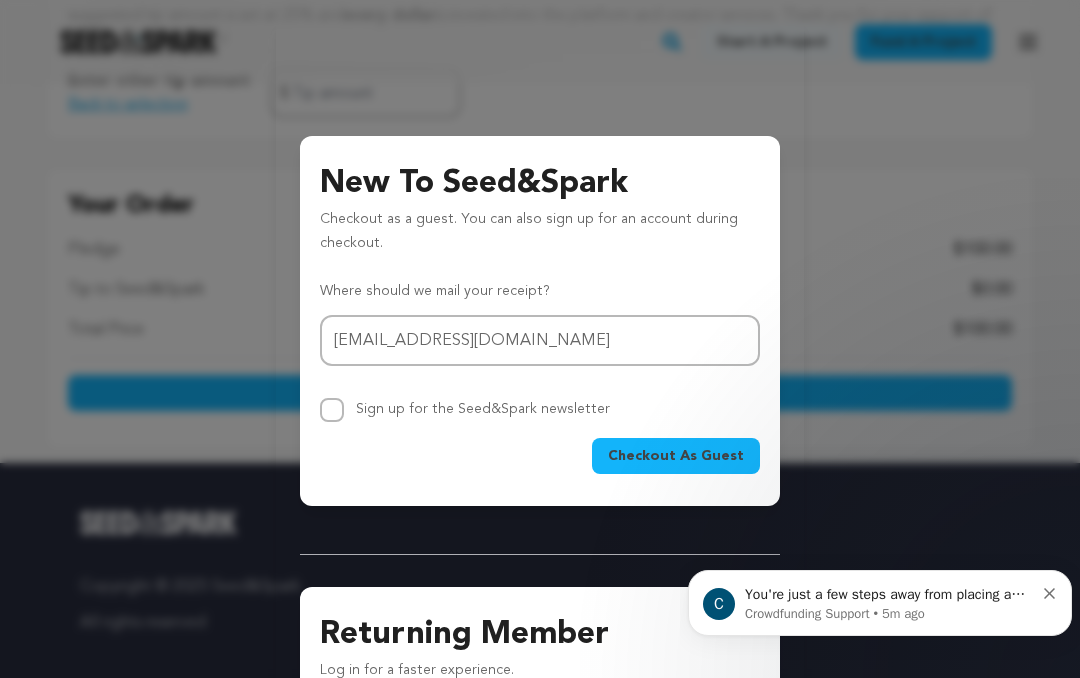 scroll, scrollTop: 1392, scrollLeft: 0, axis: vertical 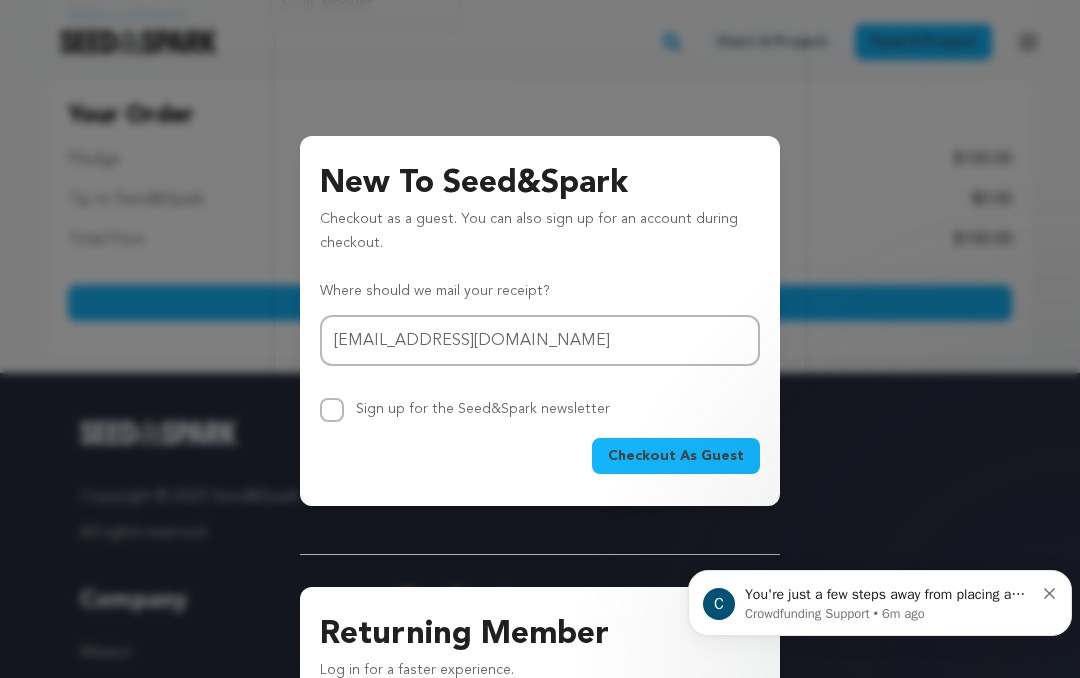 click on "Checkout As Guest" at bounding box center (676, 456) 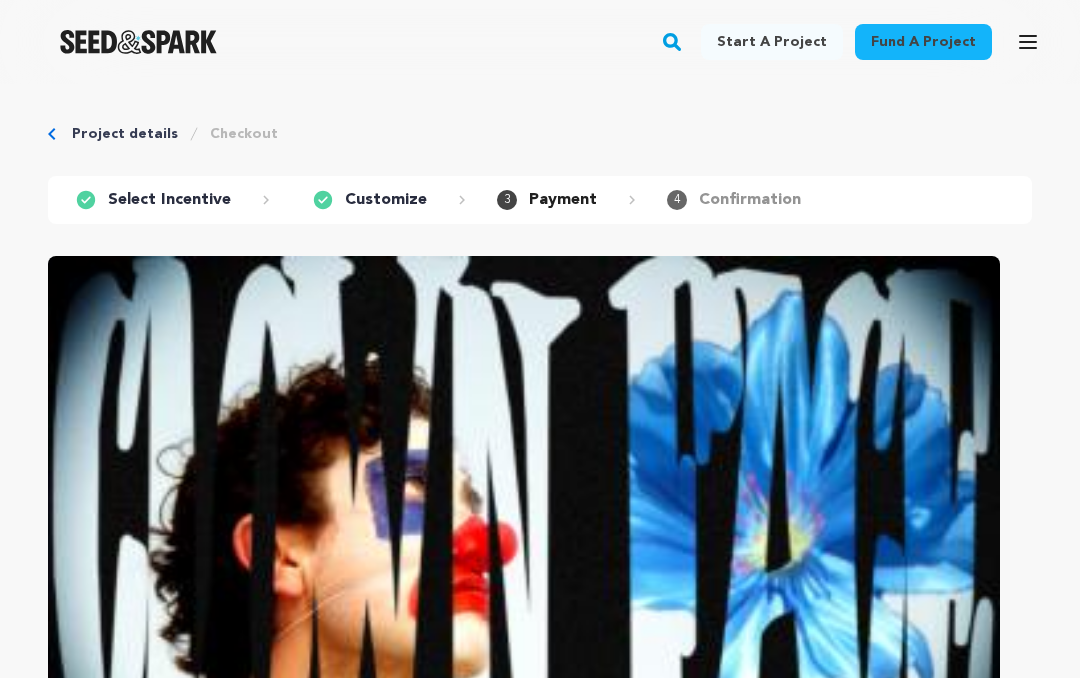 scroll, scrollTop: 0, scrollLeft: 0, axis: both 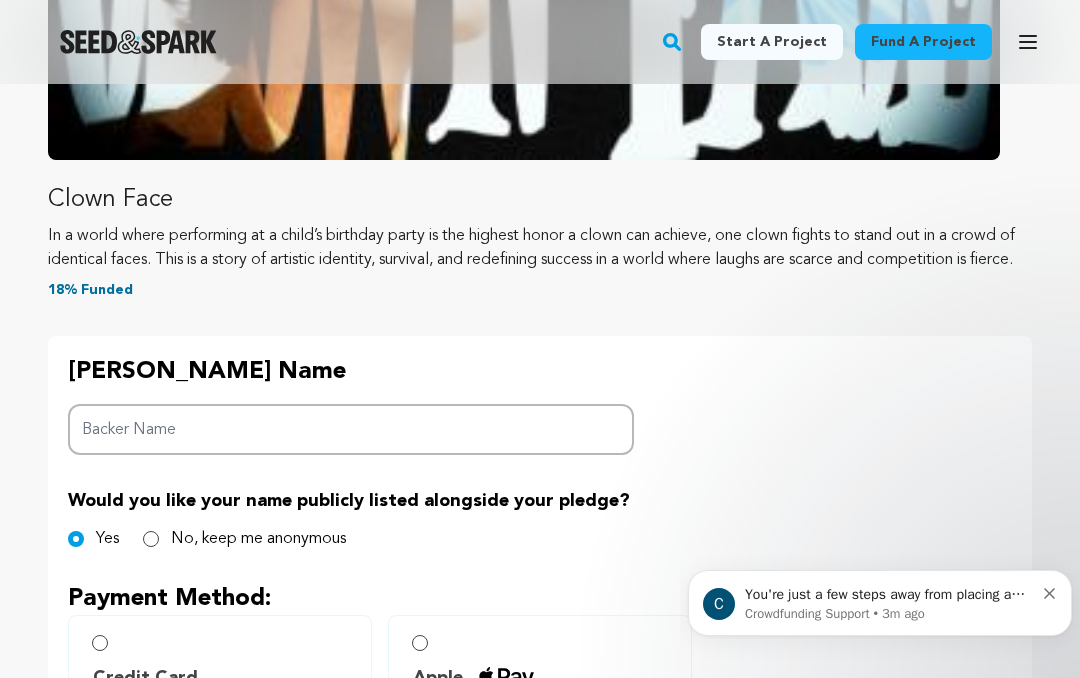 click on "Backer Name" at bounding box center (351, 429) 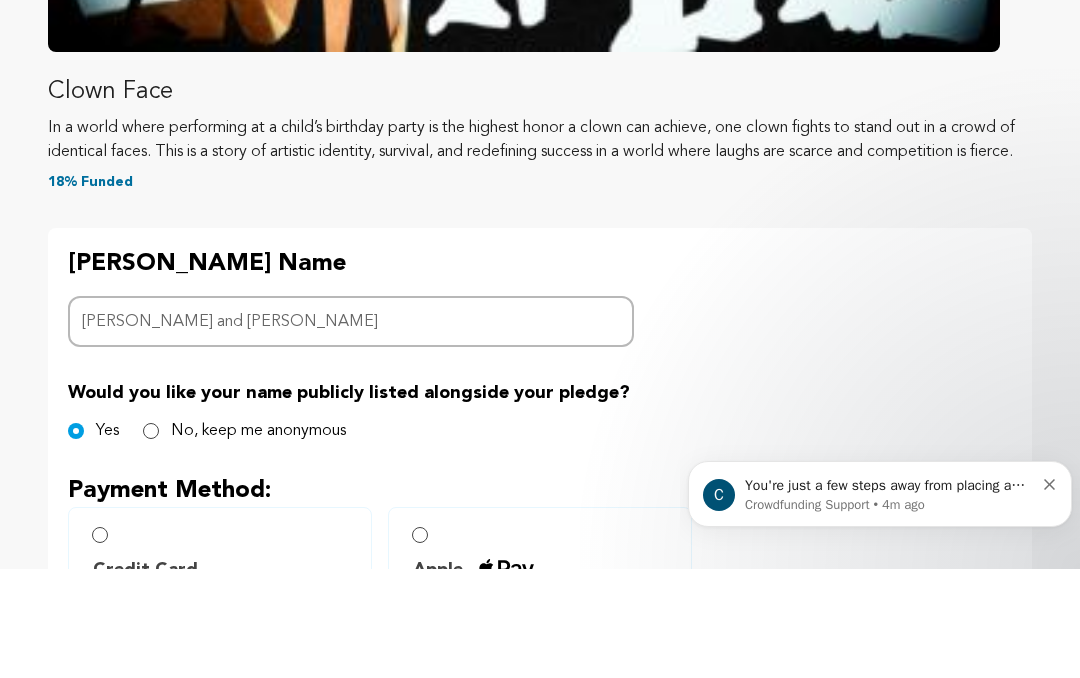 type on "[PERSON_NAME] and [PERSON_NAME]" 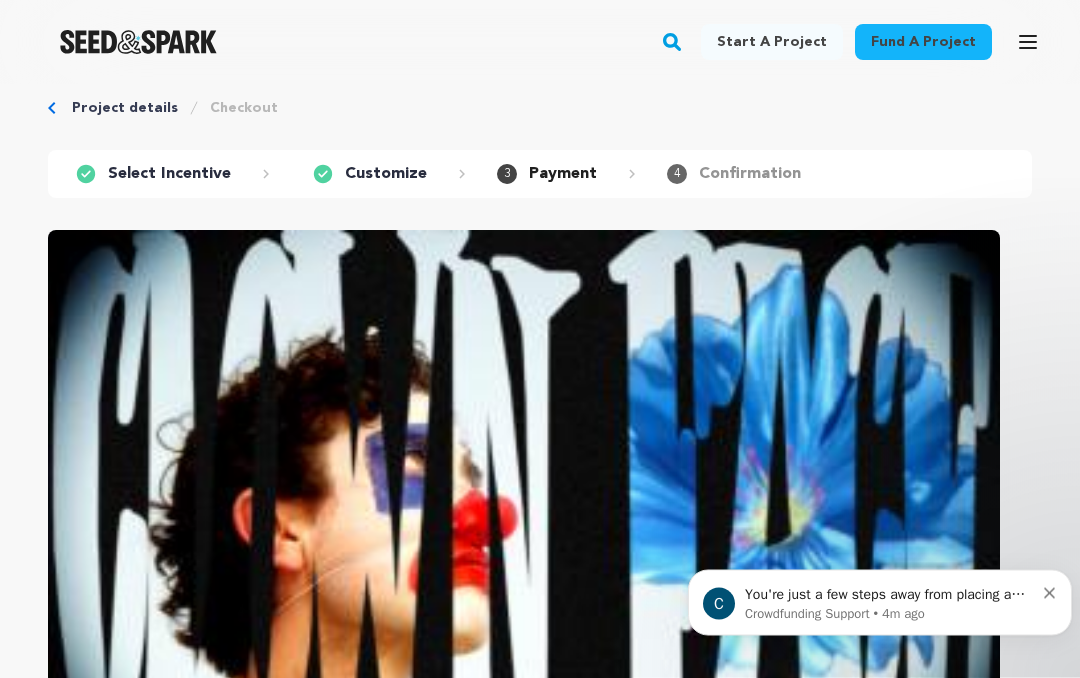 scroll, scrollTop: 0, scrollLeft: 0, axis: both 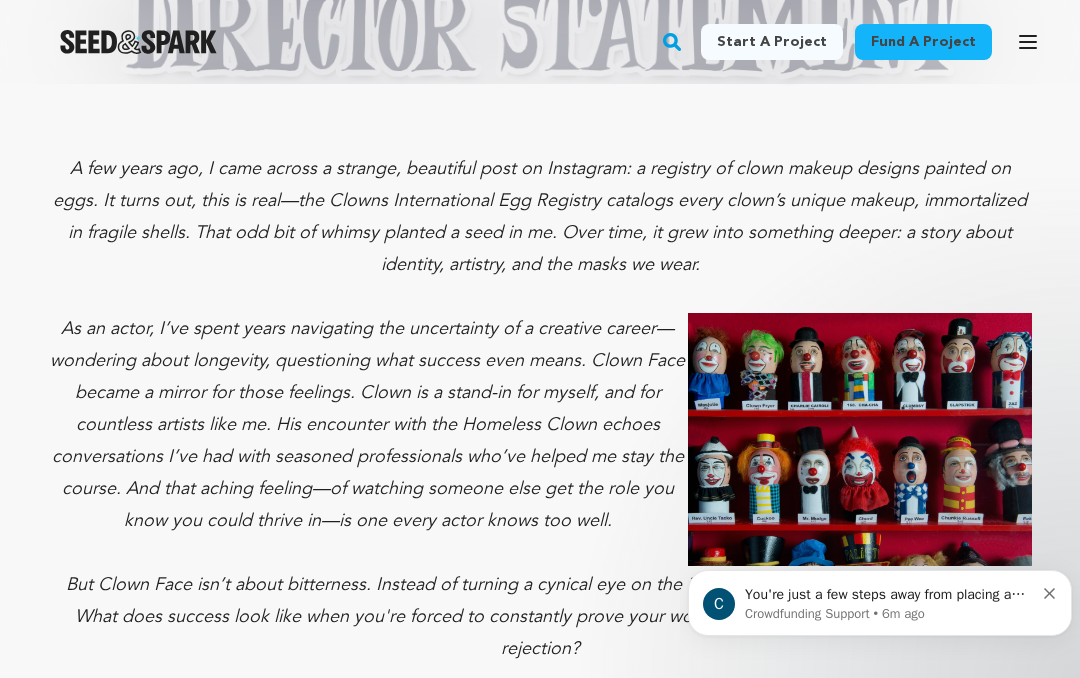 click on "Fund a project" at bounding box center (923, 42) 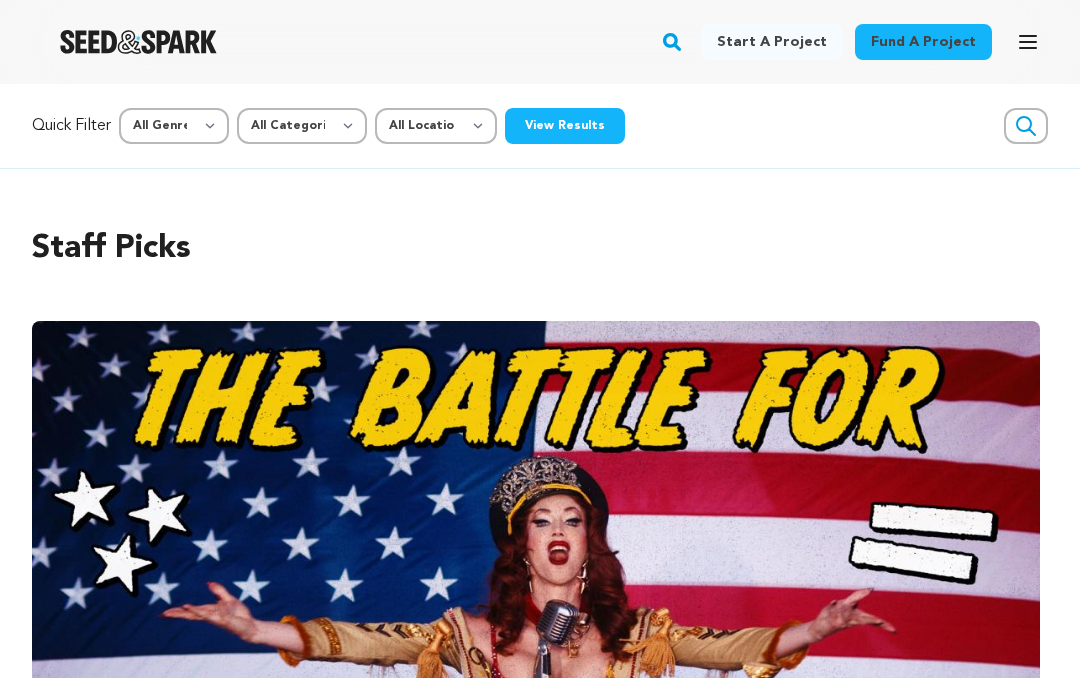 scroll, scrollTop: 0, scrollLeft: 0, axis: both 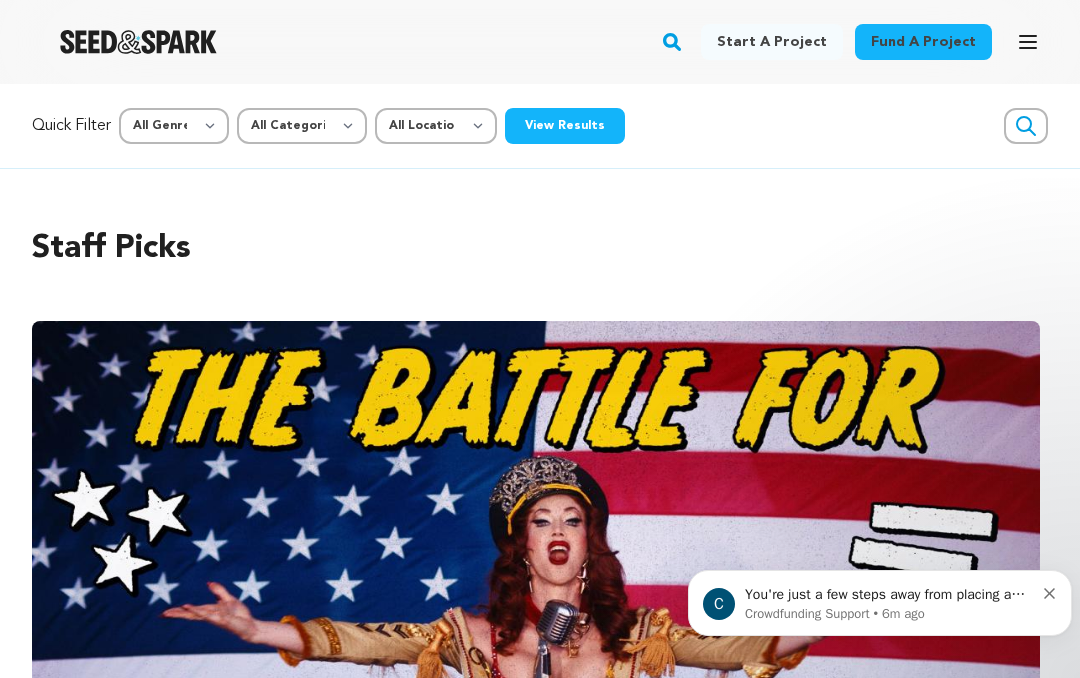 click 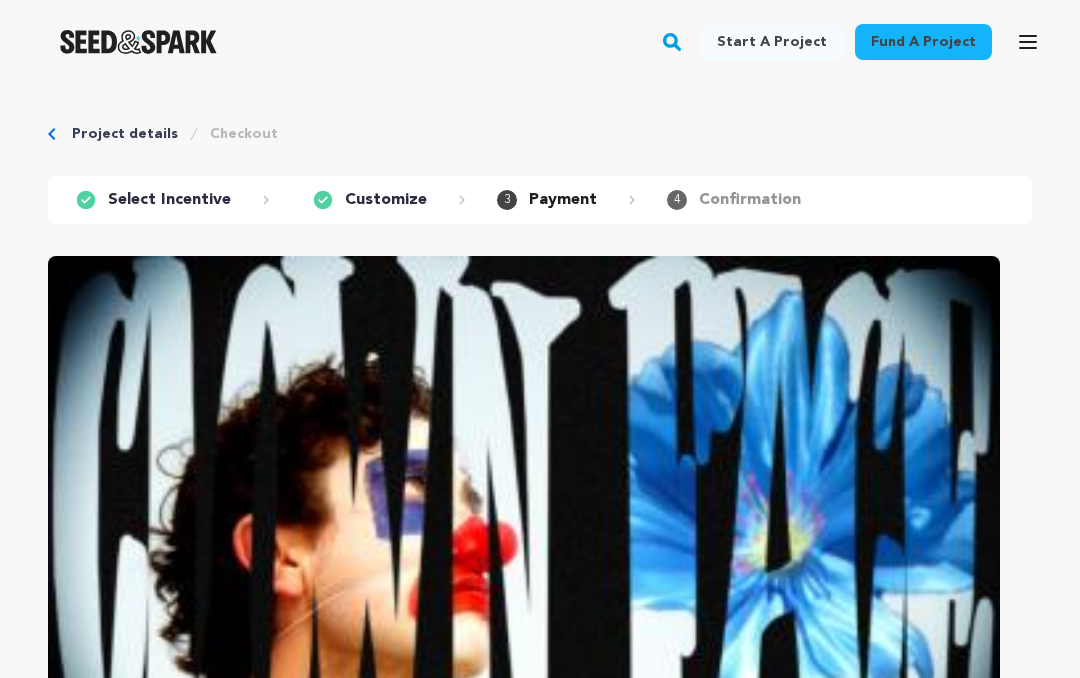 scroll, scrollTop: 0, scrollLeft: 0, axis: both 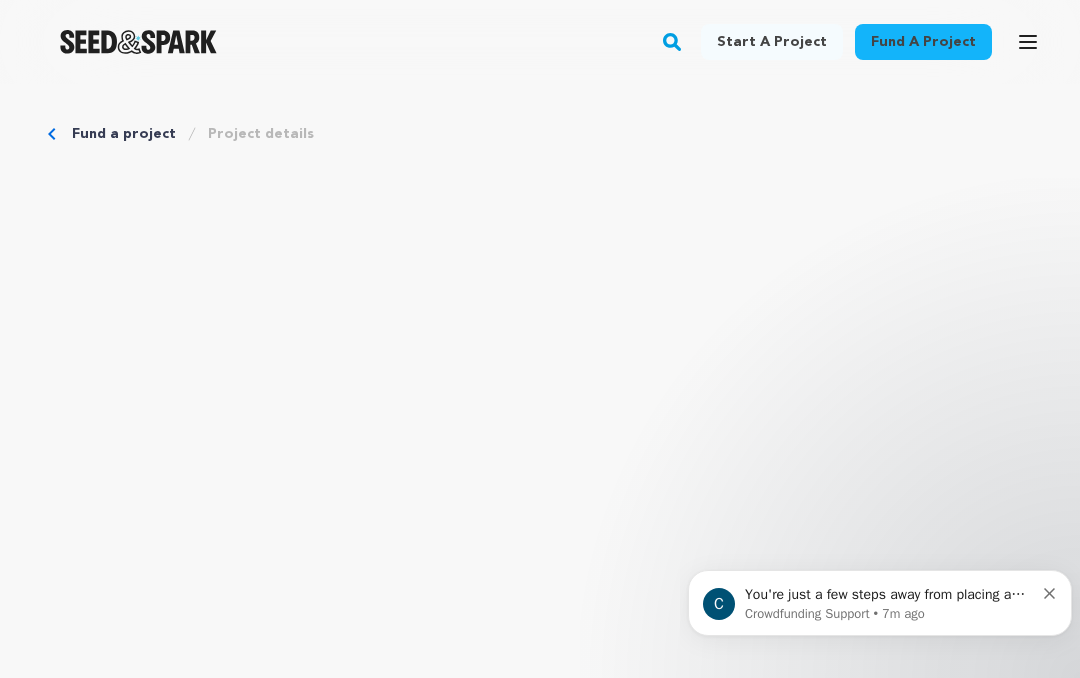 click on "Fund a project" at bounding box center (923, 42) 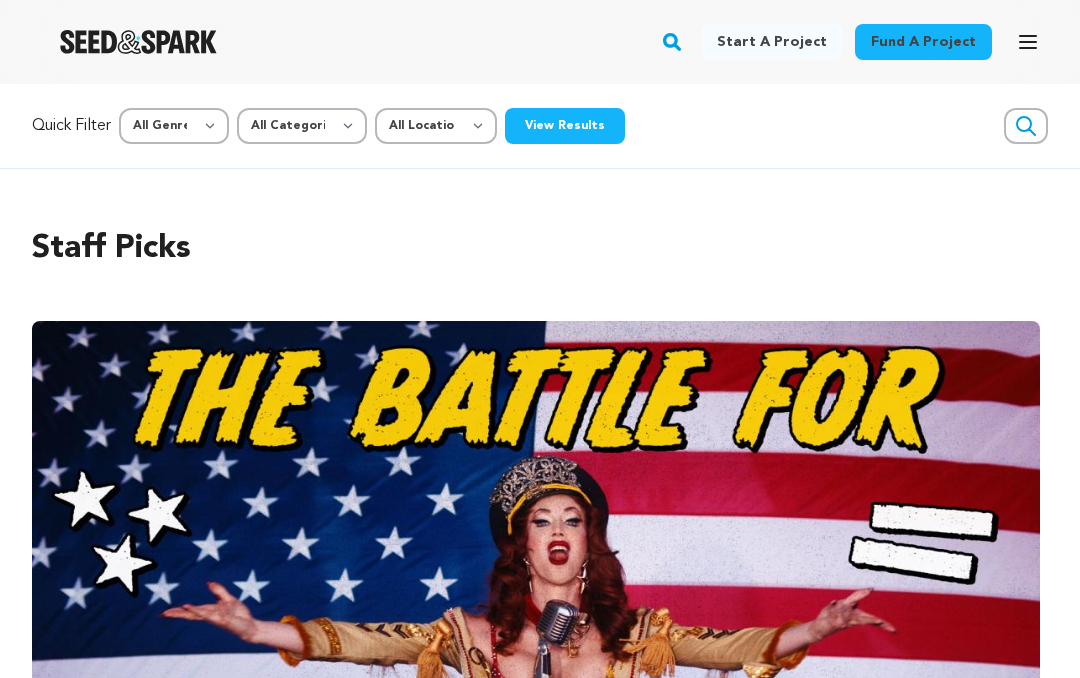 scroll, scrollTop: 0, scrollLeft: 0, axis: both 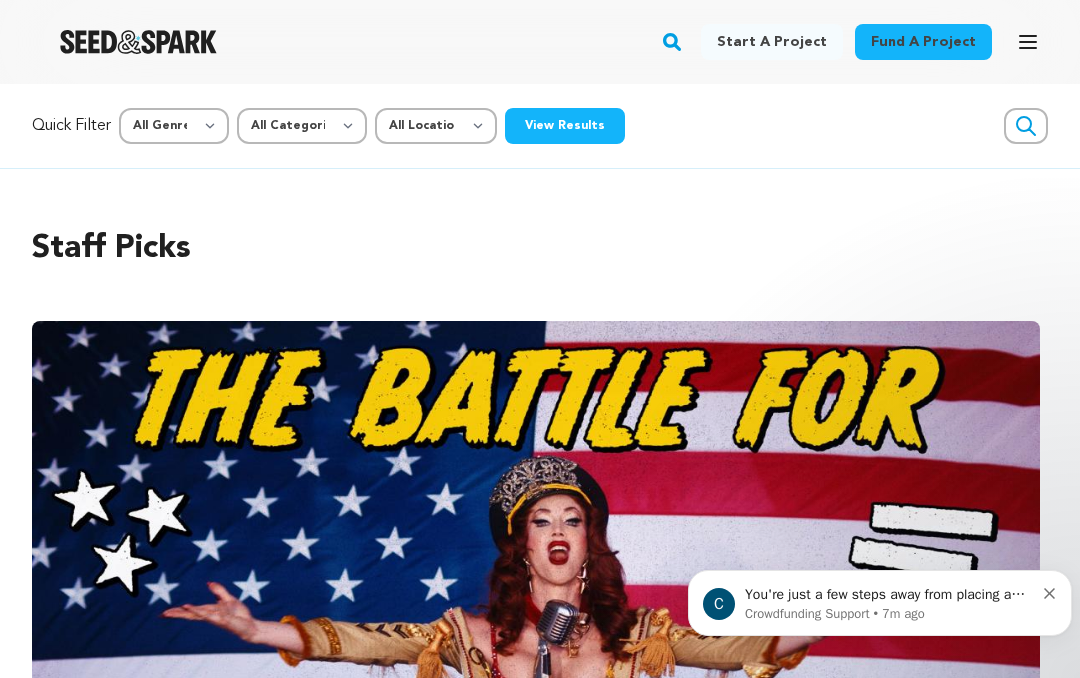 click on "C You're just a few steps away from placing a pledge!  If you have any troubleshooting questions, reply here to contact the Seed&amp;Spark support team.  (note: replying to this chat does not reach the creators behind the project.) Crowdfunding Support • 7m ago" at bounding box center [880, 511] 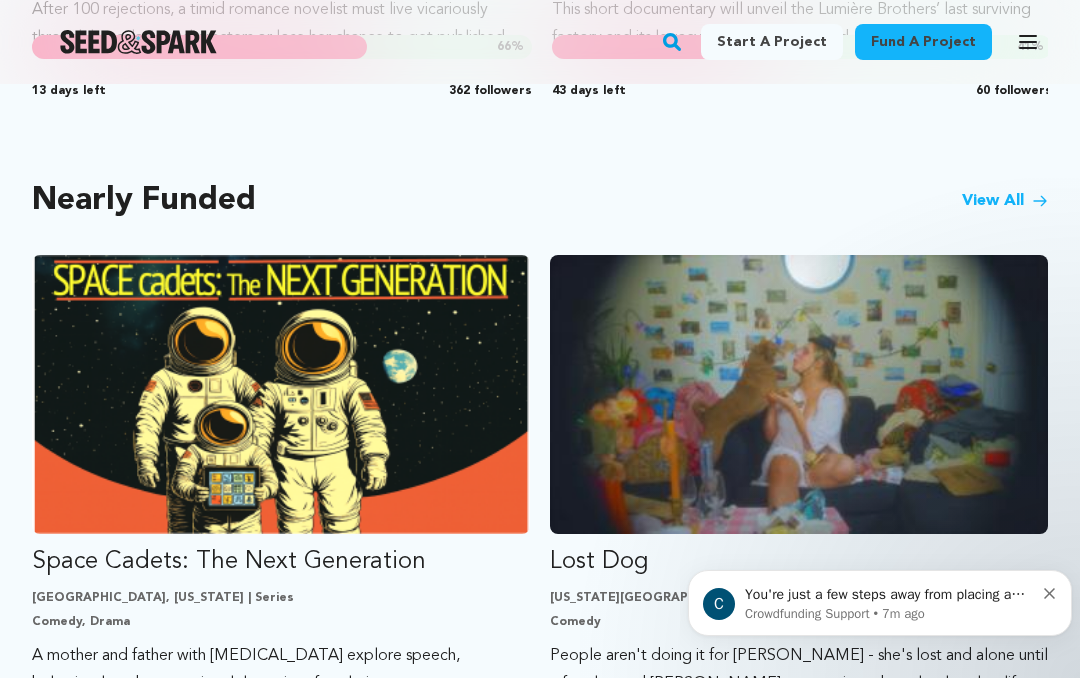 scroll, scrollTop: 1687, scrollLeft: 0, axis: vertical 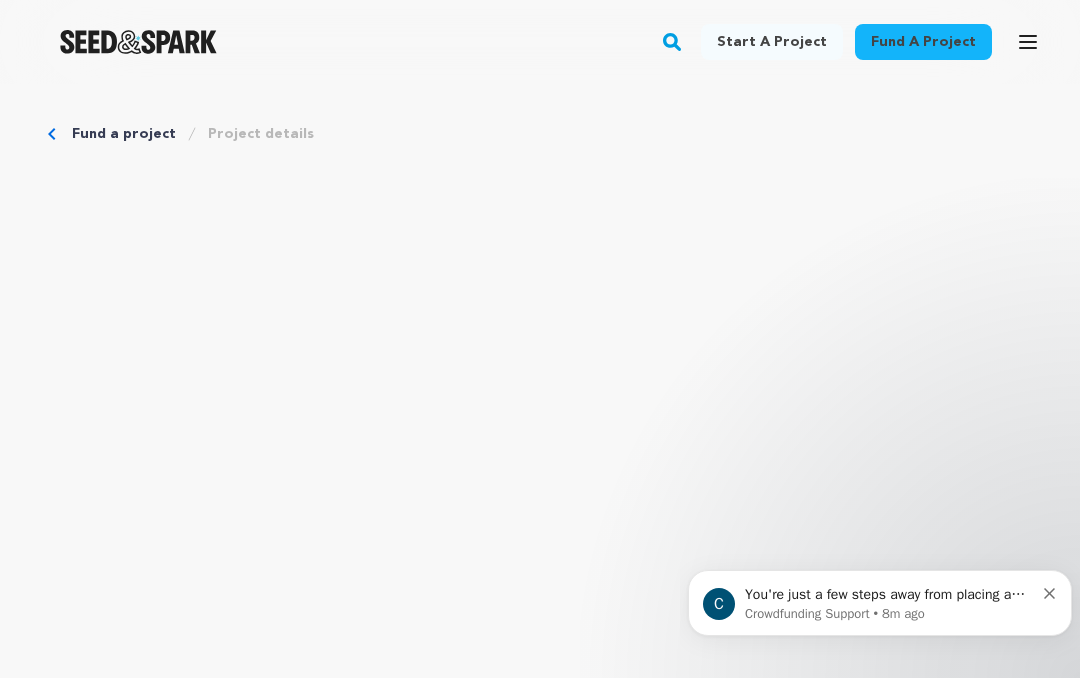 click on "Fund a project" at bounding box center [124, 134] 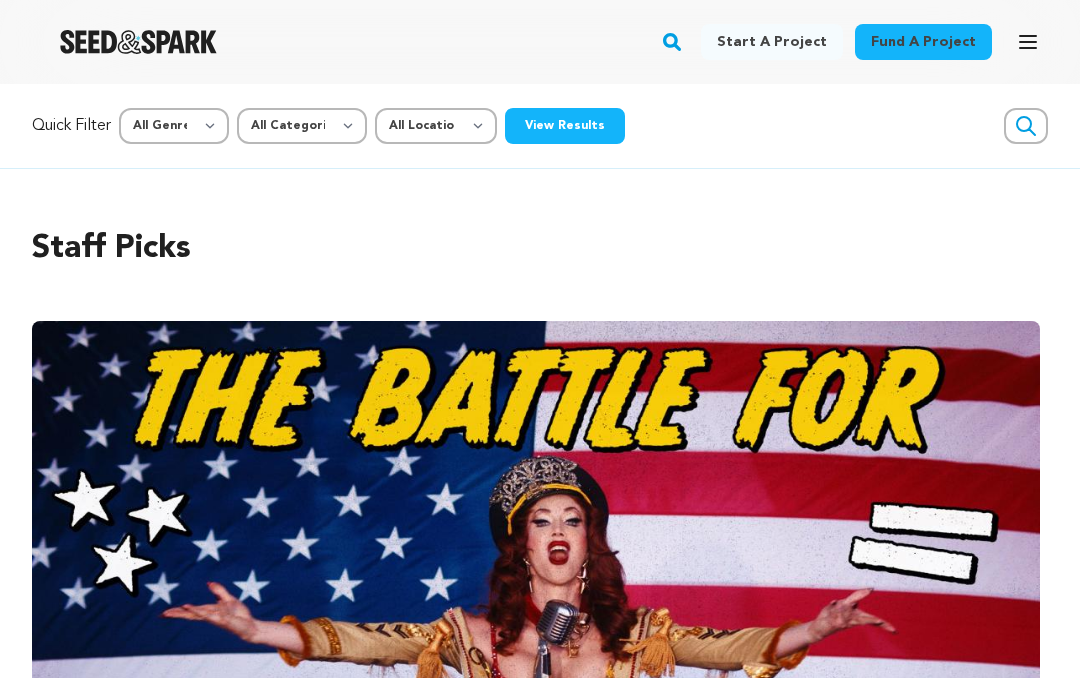 scroll, scrollTop: 0, scrollLeft: 0, axis: both 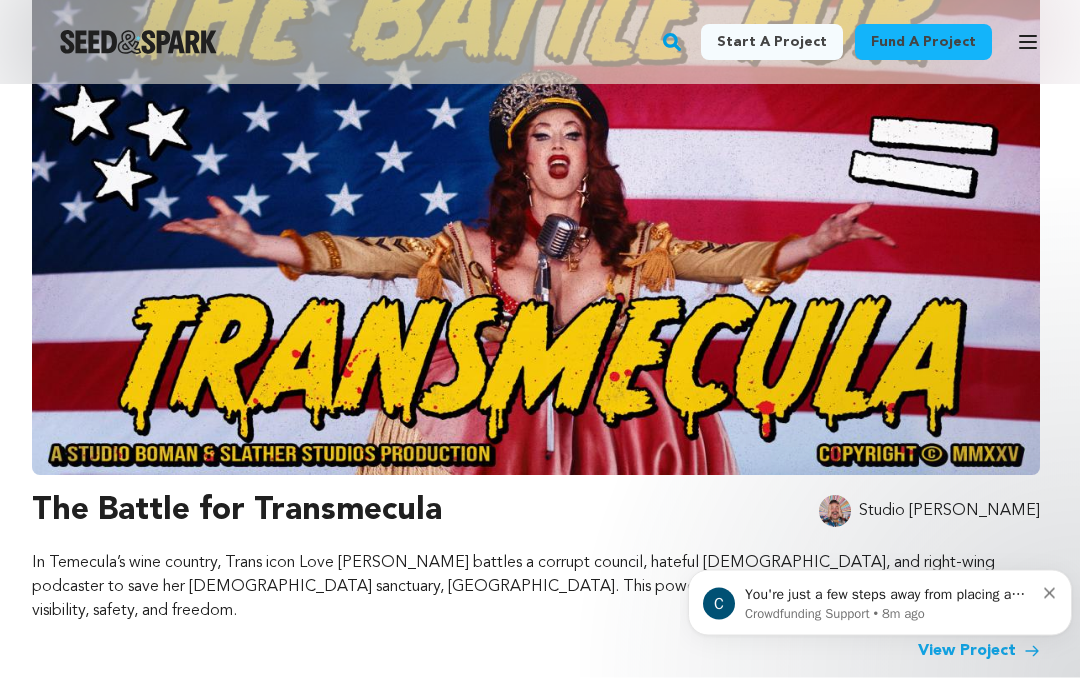 click on "Crowdfunding Support • 8m ago" at bounding box center (889, 613) 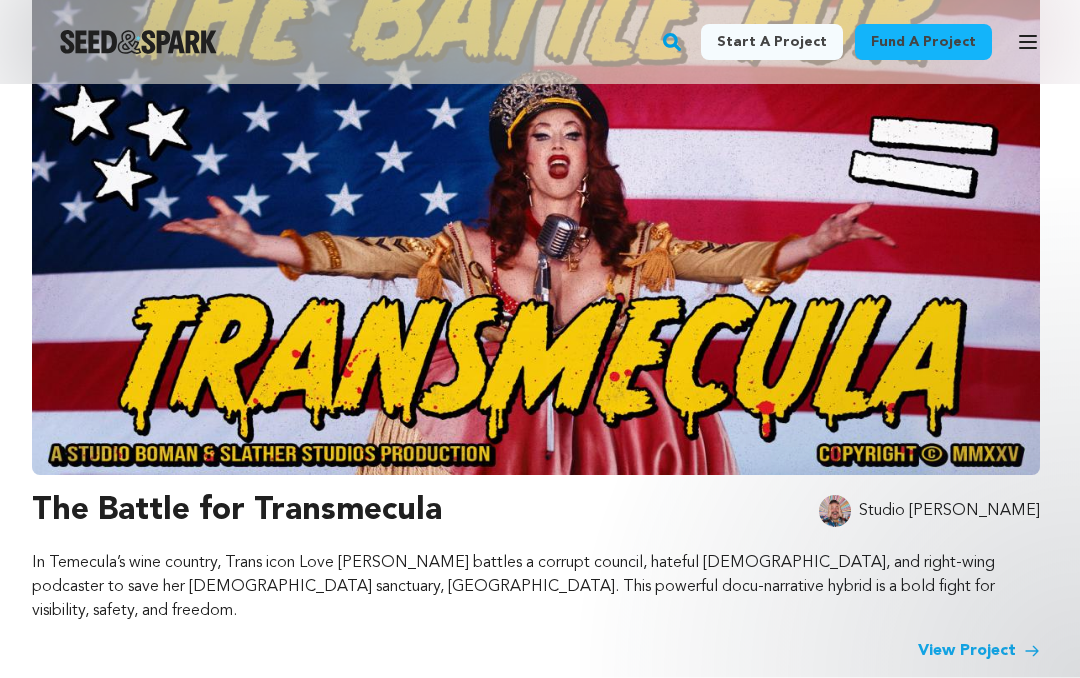 scroll, scrollTop: 386, scrollLeft: 0, axis: vertical 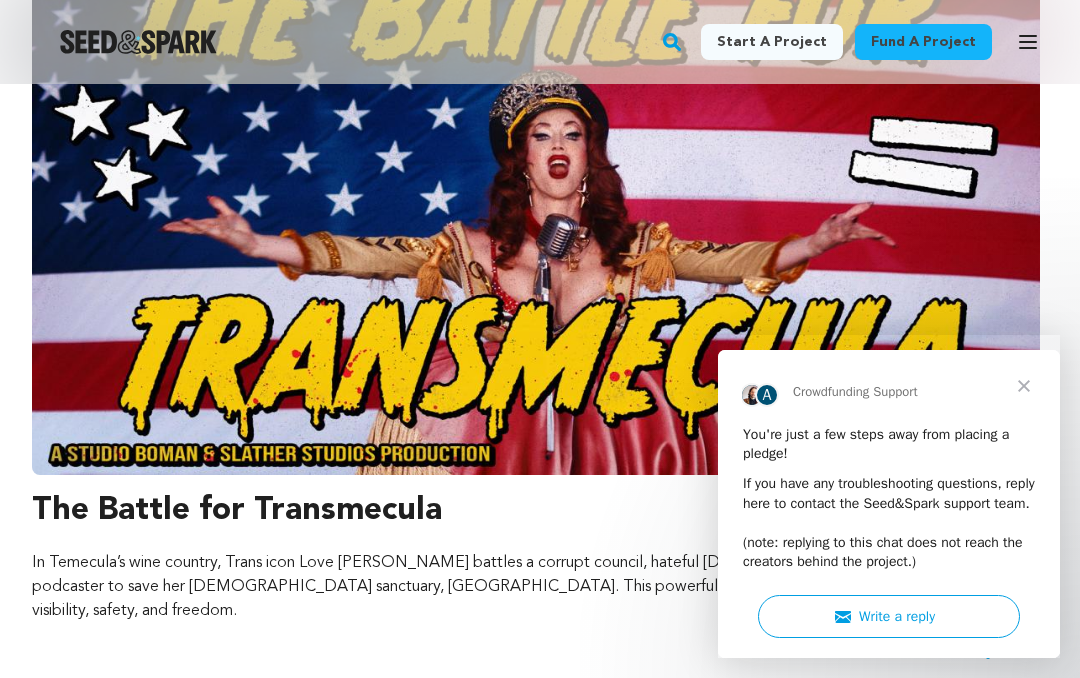 click at bounding box center [1024, 386] 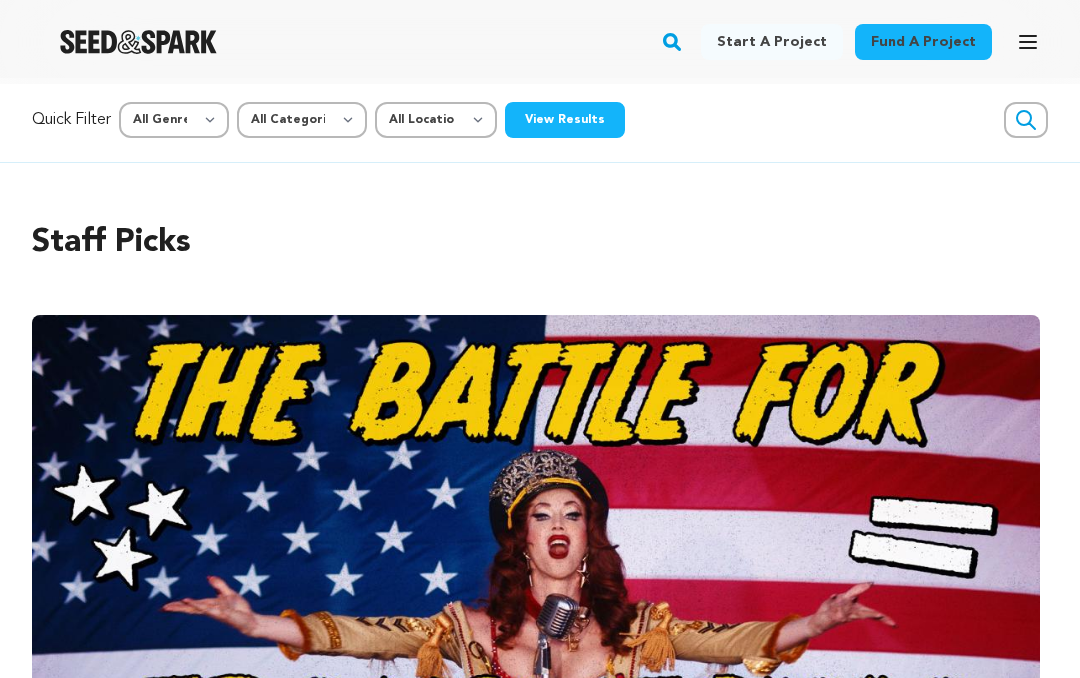 scroll, scrollTop: 0, scrollLeft: 0, axis: both 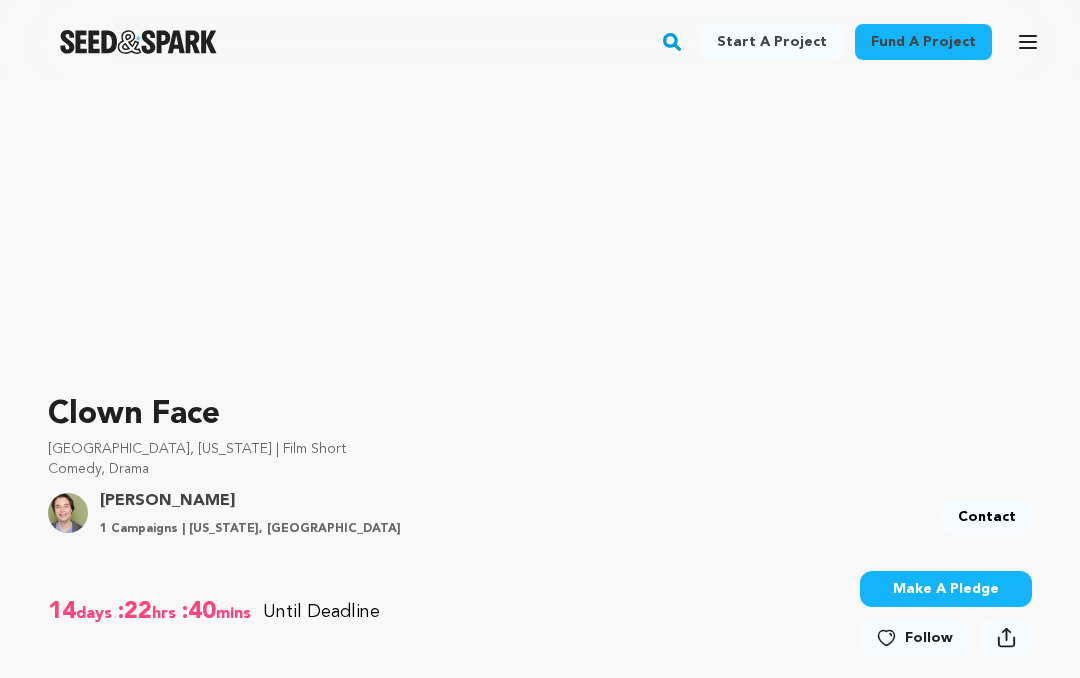 click on "Make A Pledge" at bounding box center [946, 590] 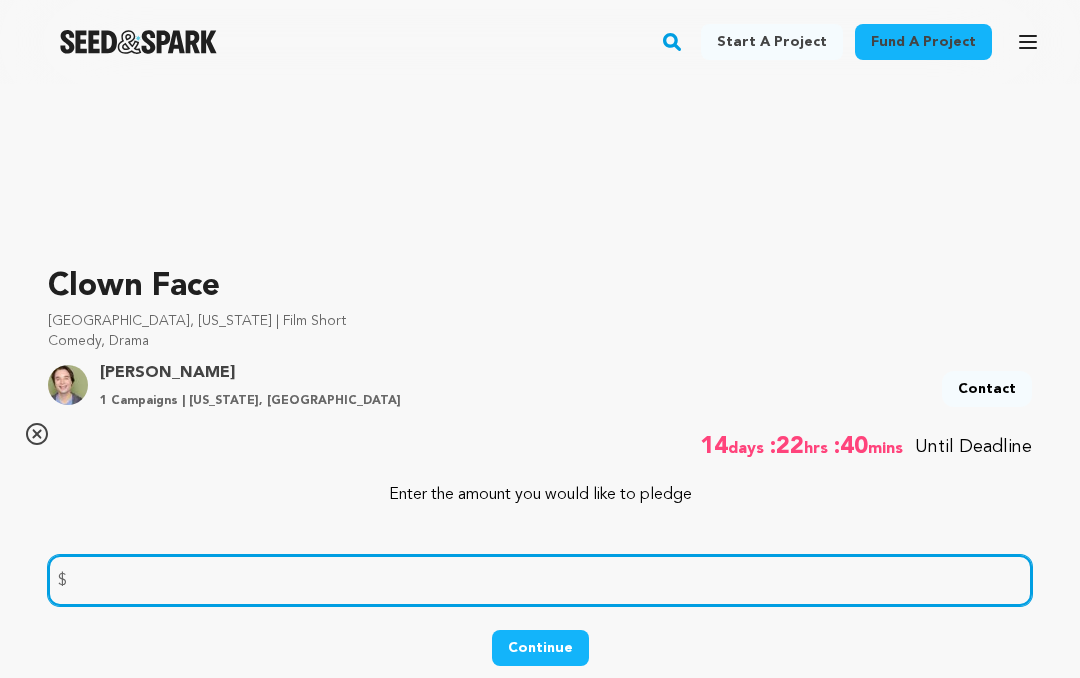 scroll, scrollTop: 445, scrollLeft: 0, axis: vertical 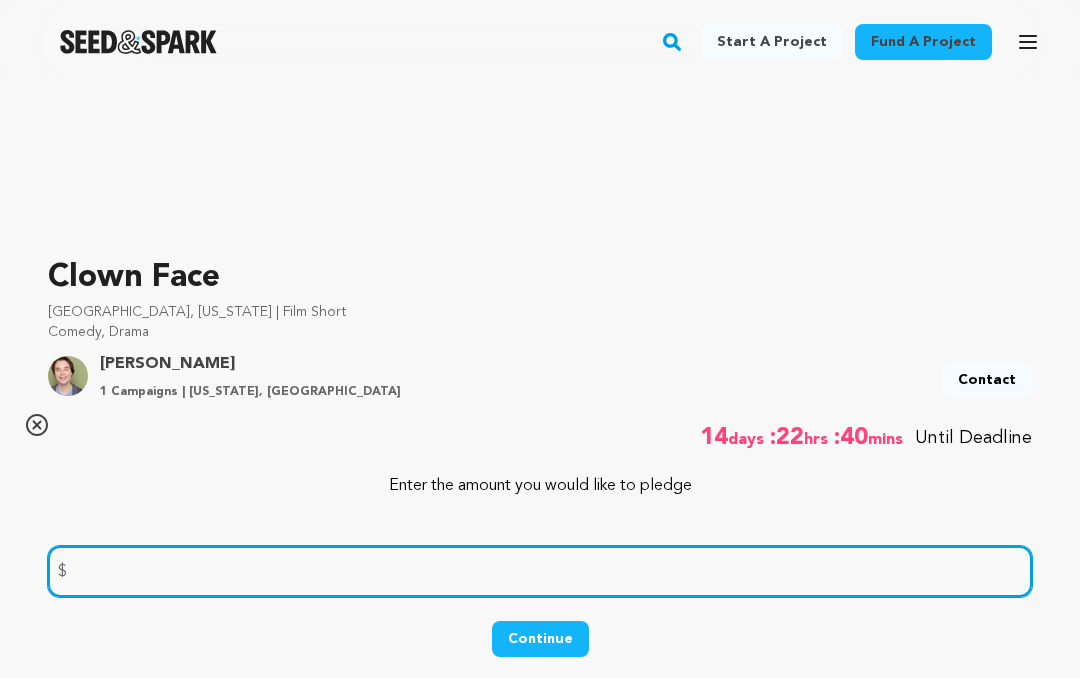 click at bounding box center (540, 572) 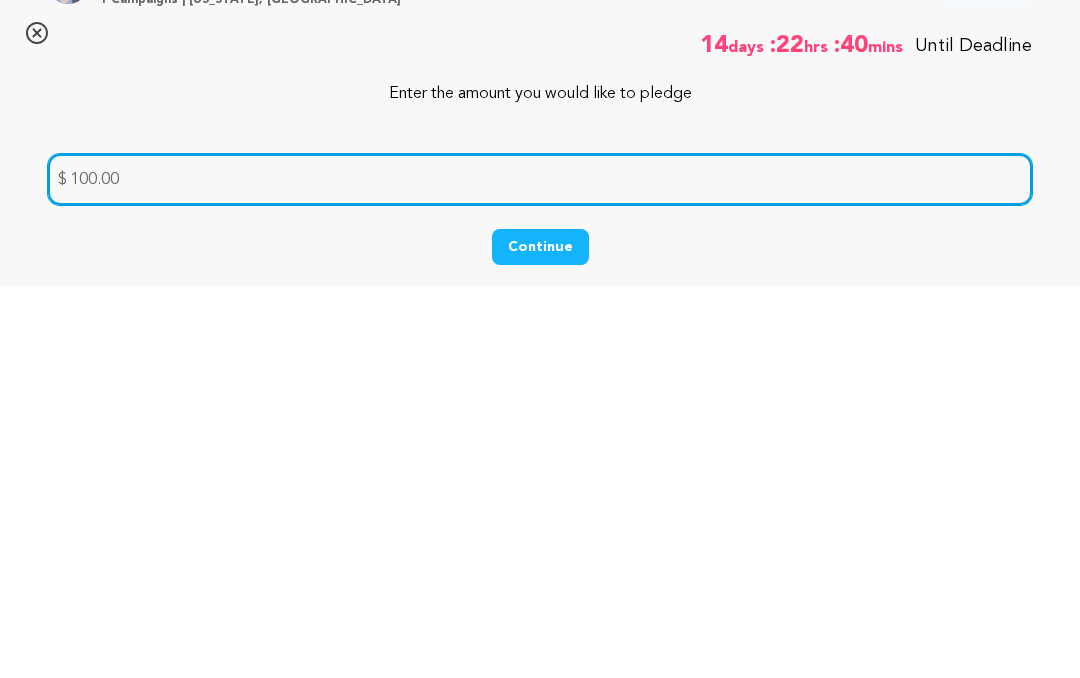 type on "100.00" 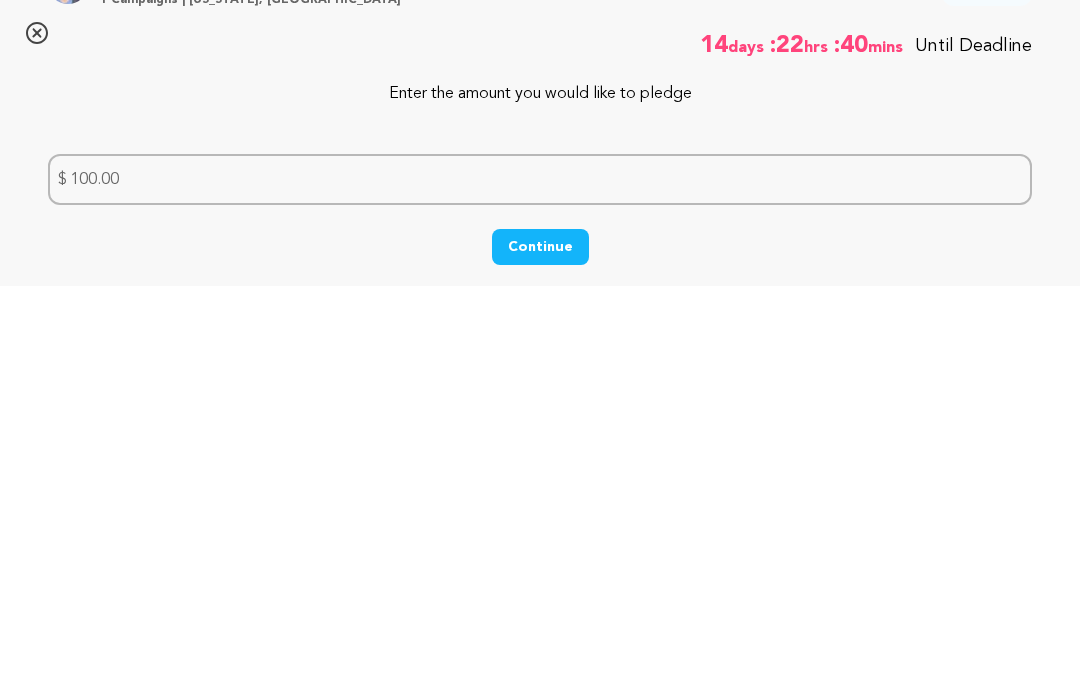click on "Continue" at bounding box center [540, 640] 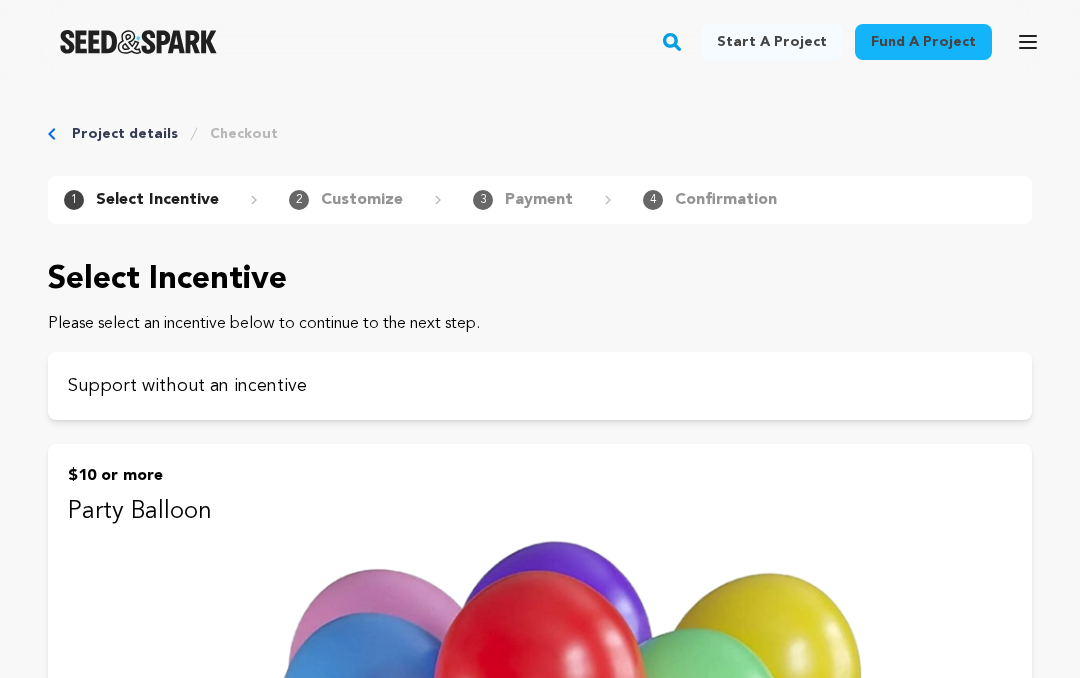 scroll, scrollTop: 0, scrollLeft: 0, axis: both 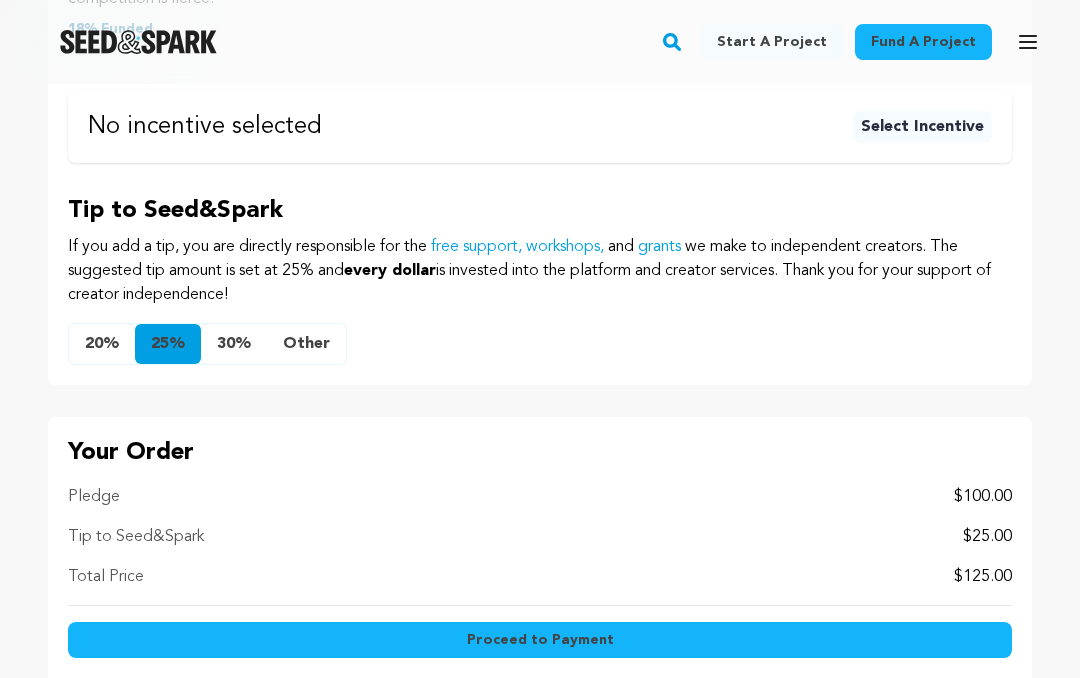click on "Other" at bounding box center (306, 344) 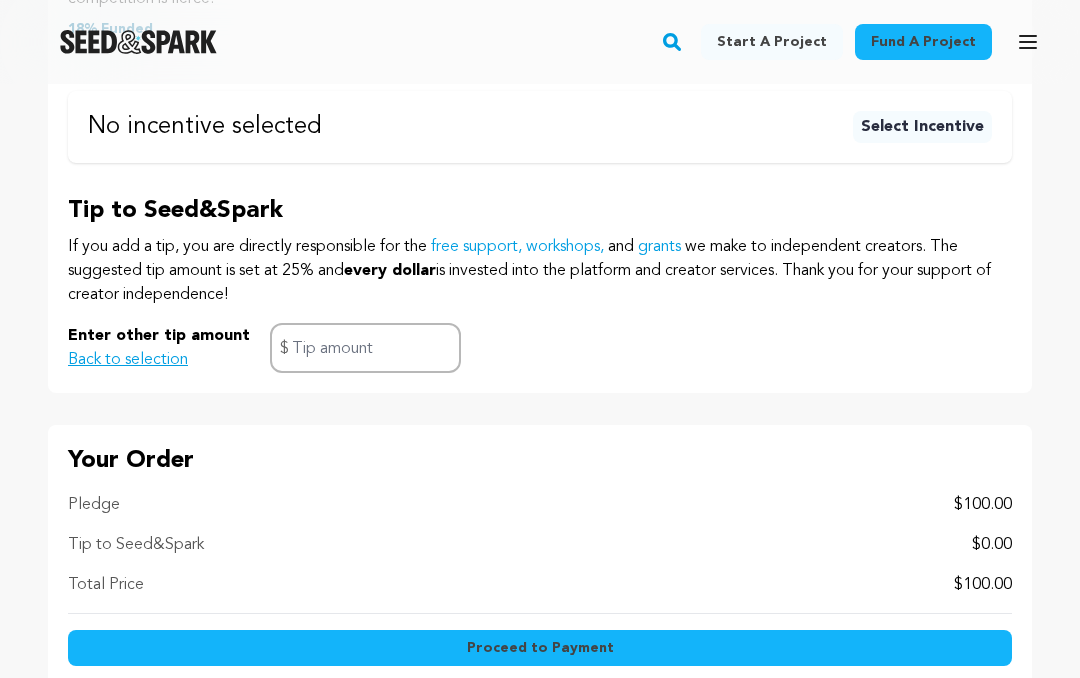 click on "Proceed to Payment" at bounding box center (540, 648) 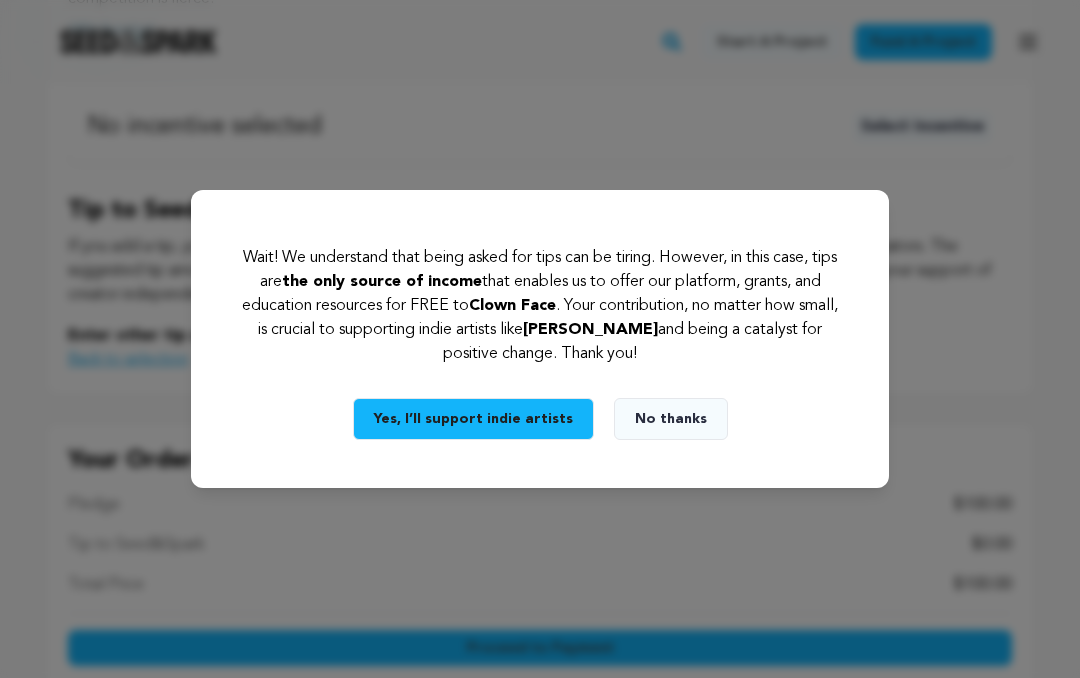 click on "No thanks" at bounding box center [671, 419] 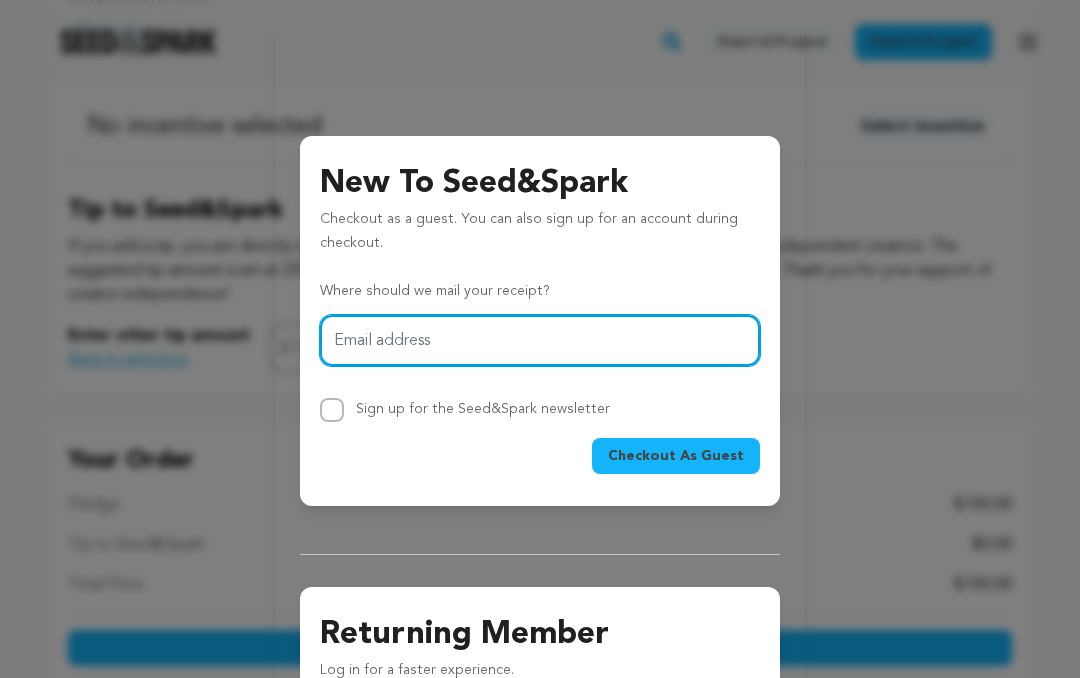 click on "Email address" at bounding box center [540, 340] 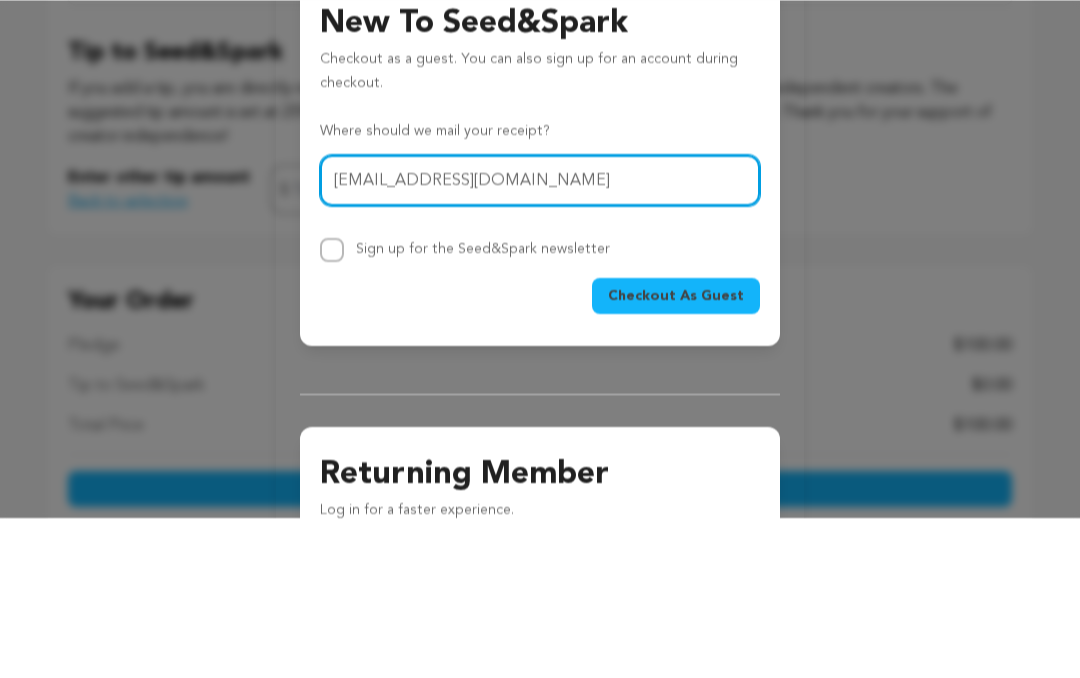 type on "nursesandyindy@yahoo.com" 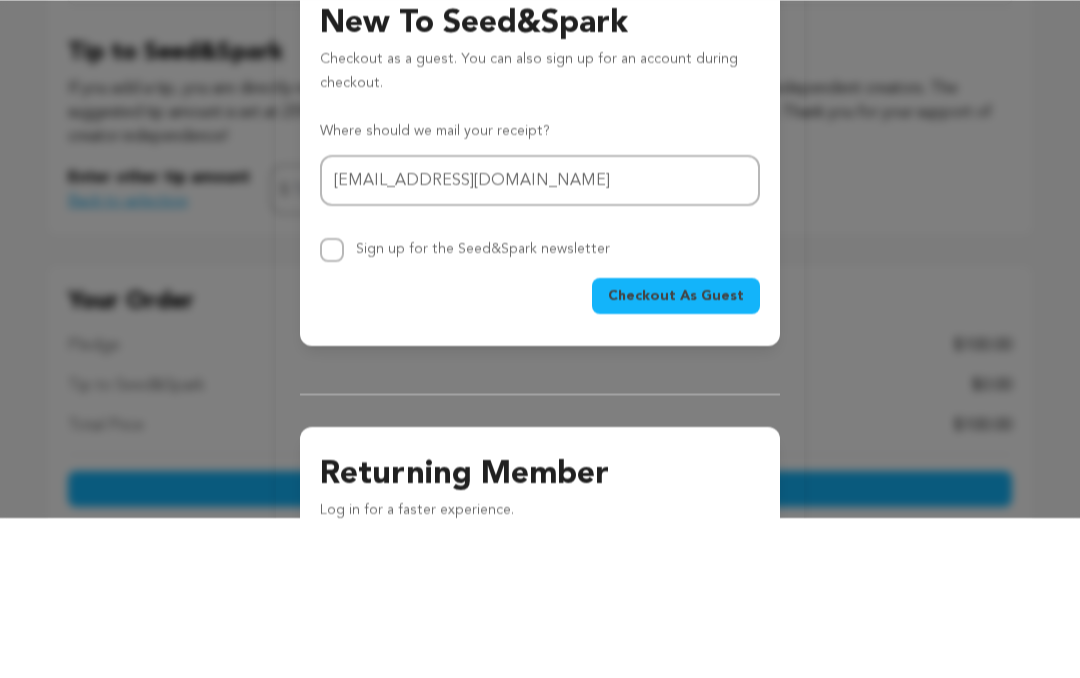 click on "Checkout As Guest" at bounding box center [676, 456] 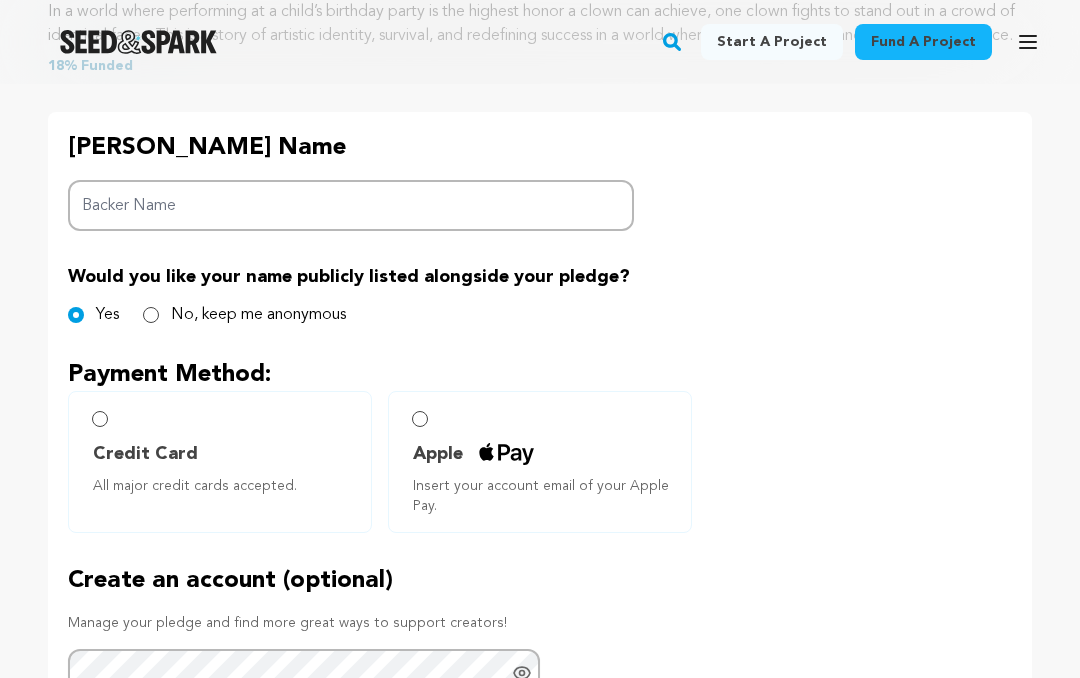 scroll, scrollTop: 862, scrollLeft: 0, axis: vertical 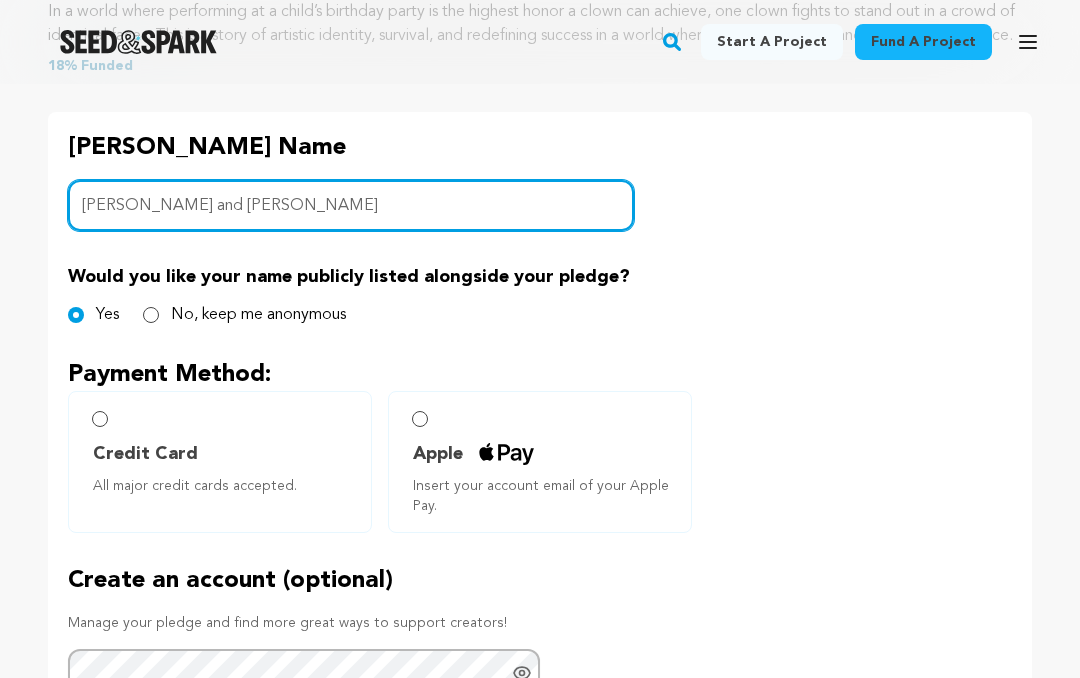 type on "Dennis and Sandy Cowden" 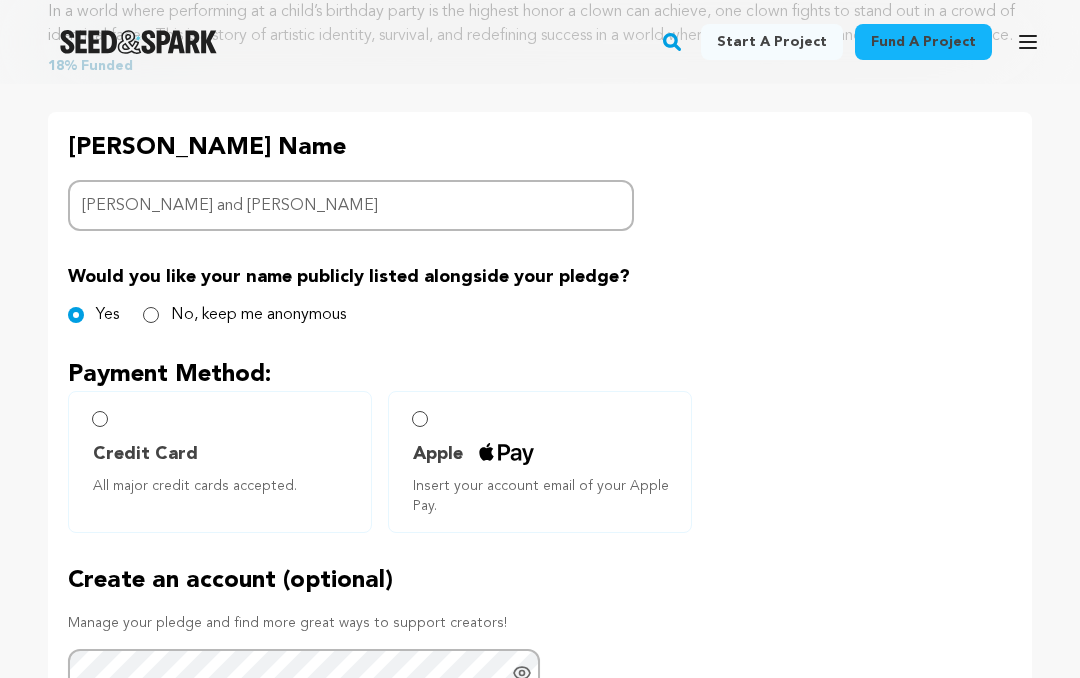 click on "Credit Card
All major credit cards accepted." at bounding box center (220, 462) 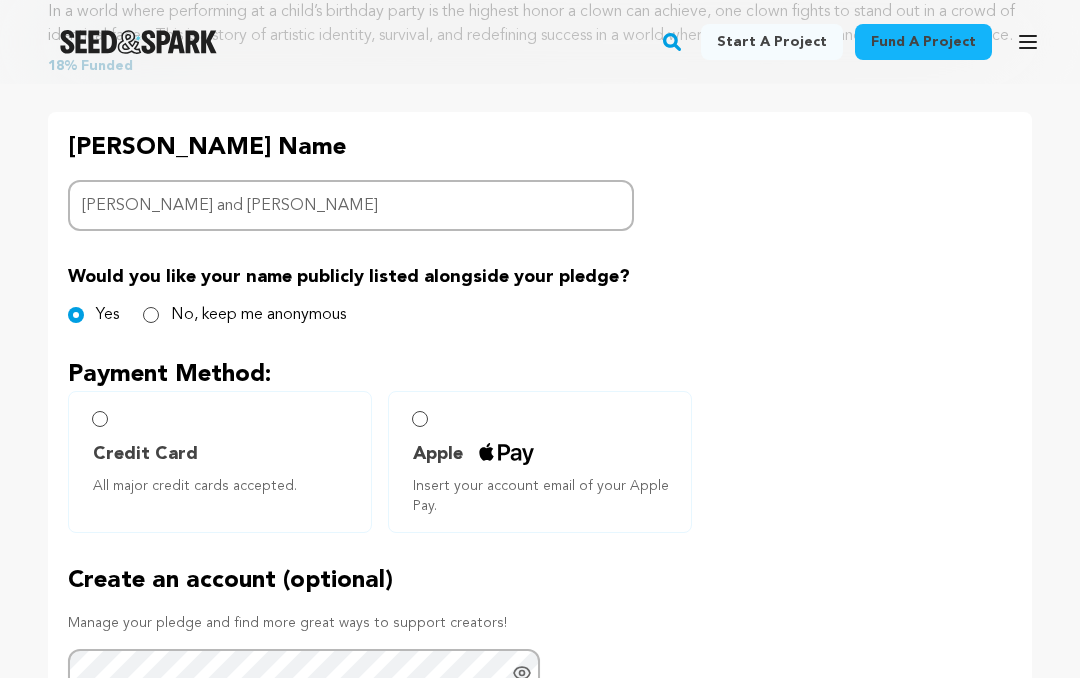 radio on "true" 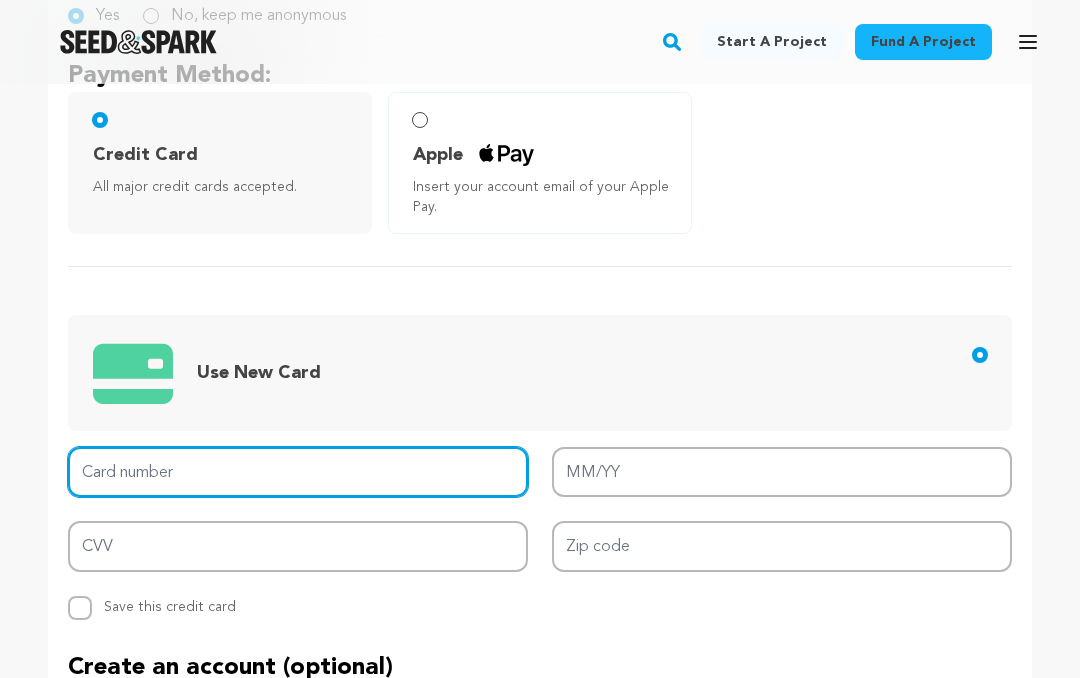 click on "Card number" at bounding box center (298, 472) 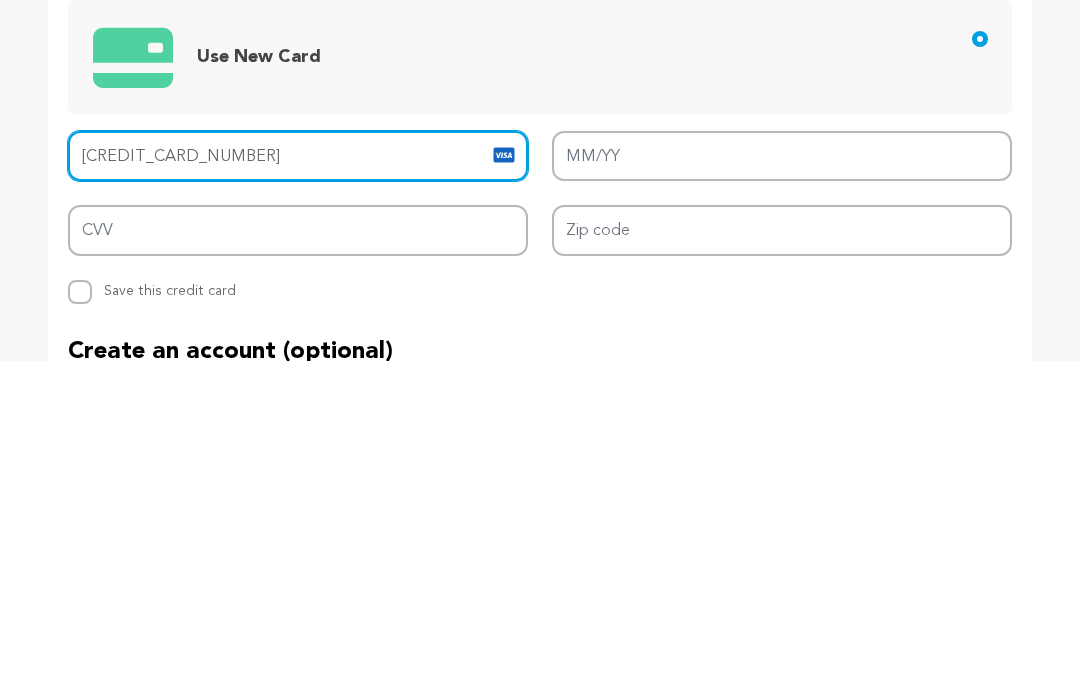 type on "4147 2023 8012 9872" 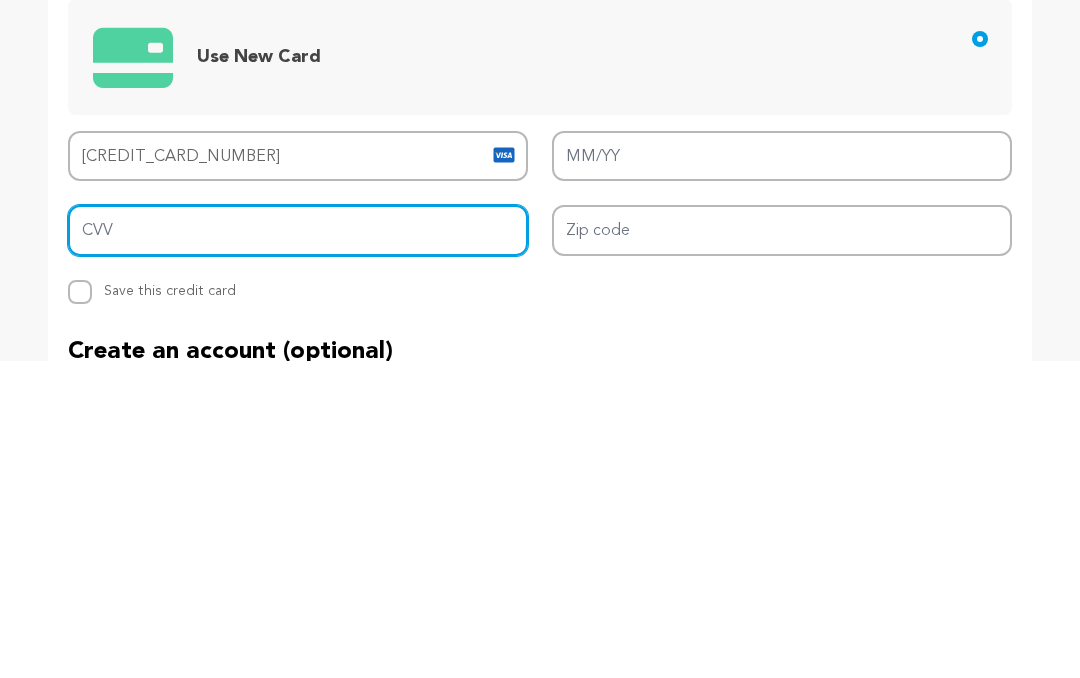 click on "CVV" at bounding box center [298, 547] 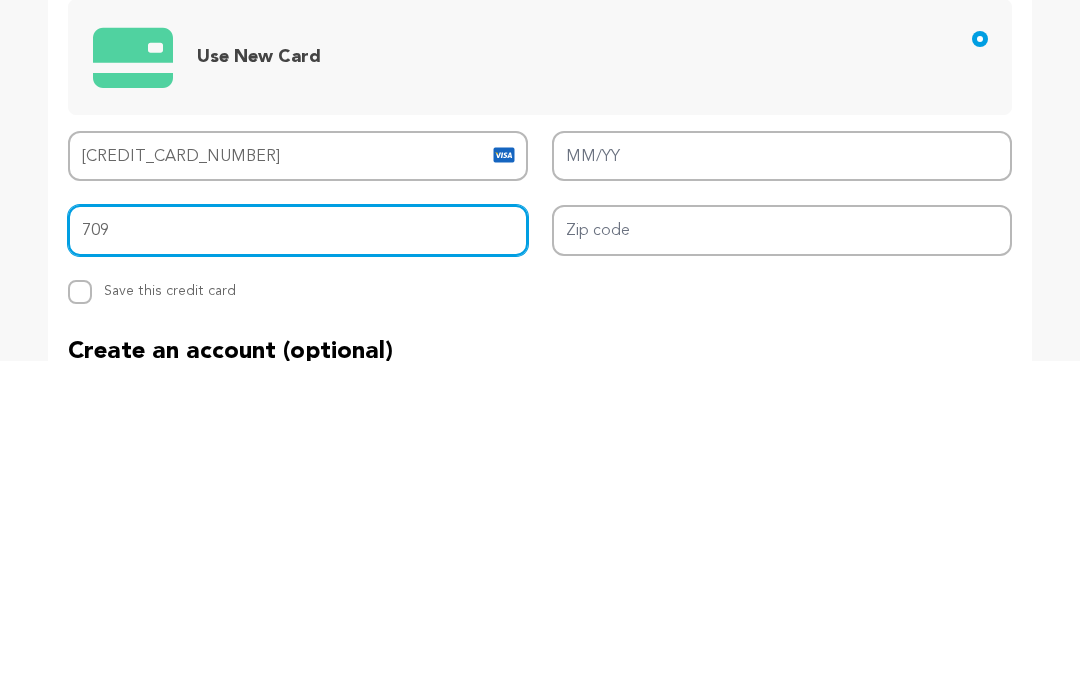 type on "709" 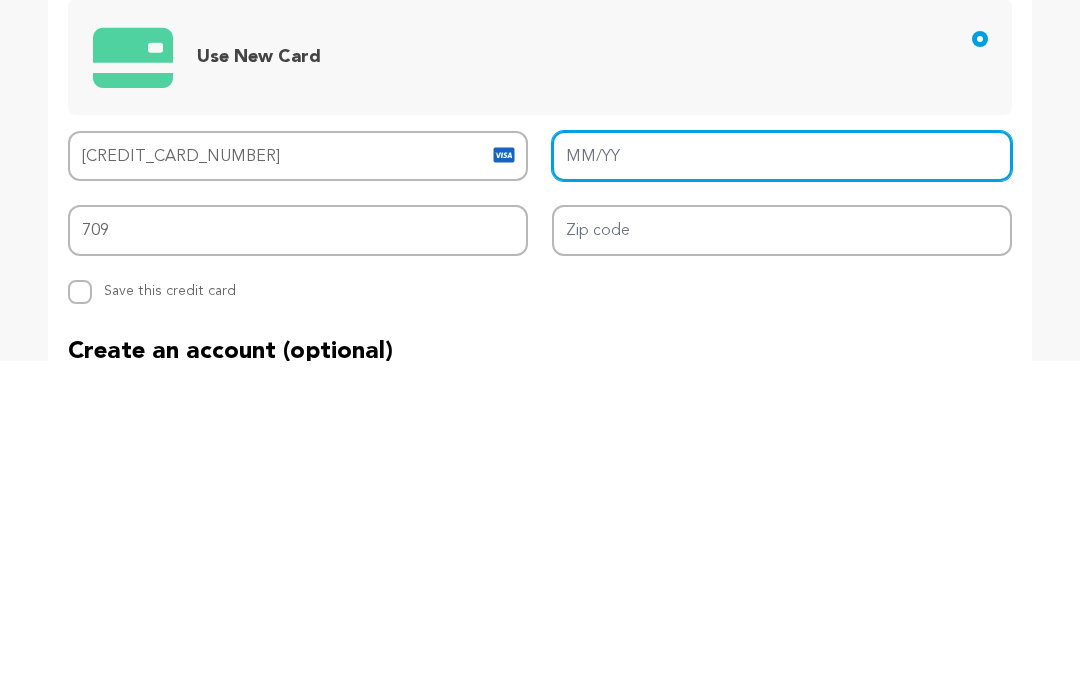 click on "MM/YY" at bounding box center (782, 473) 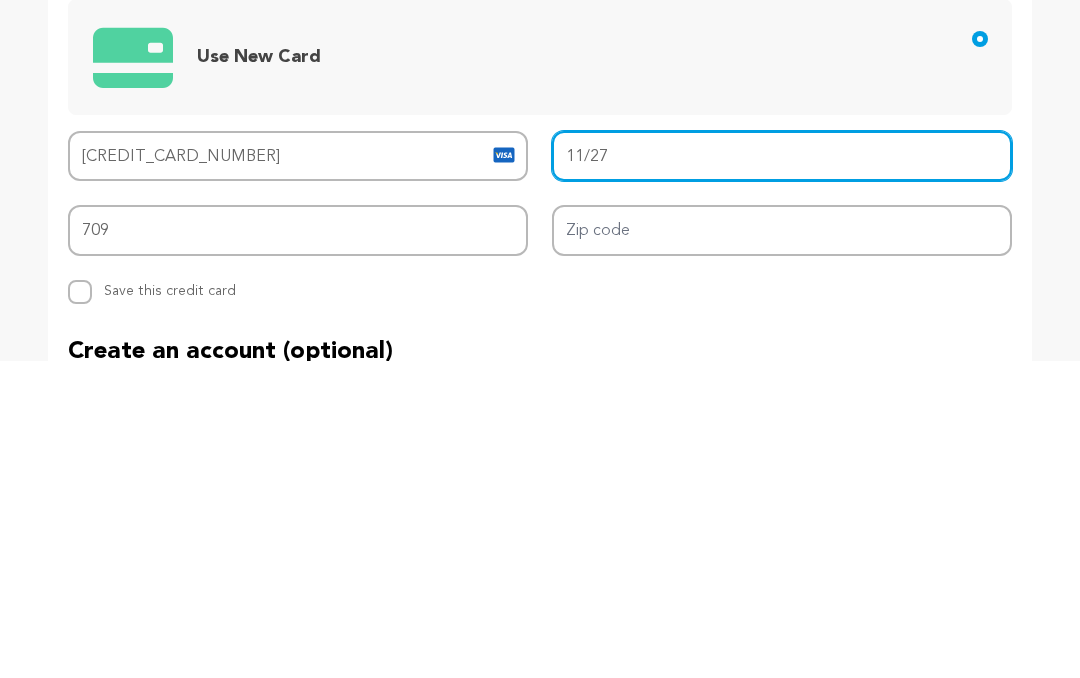 type on "11/27" 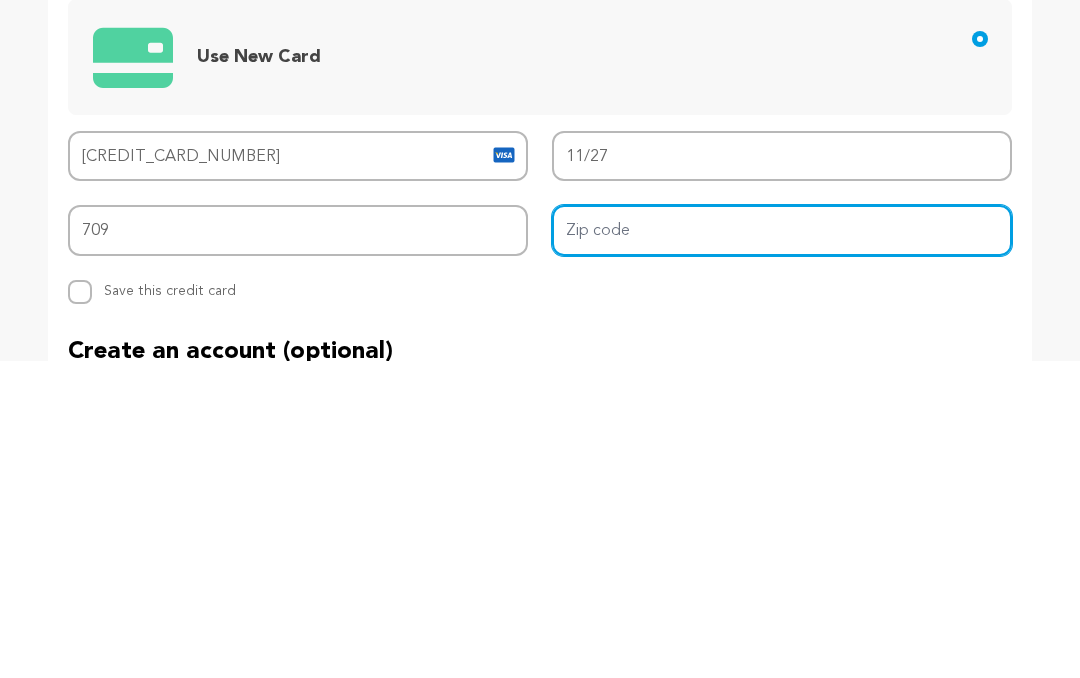 click on "Zip code" at bounding box center (782, 547) 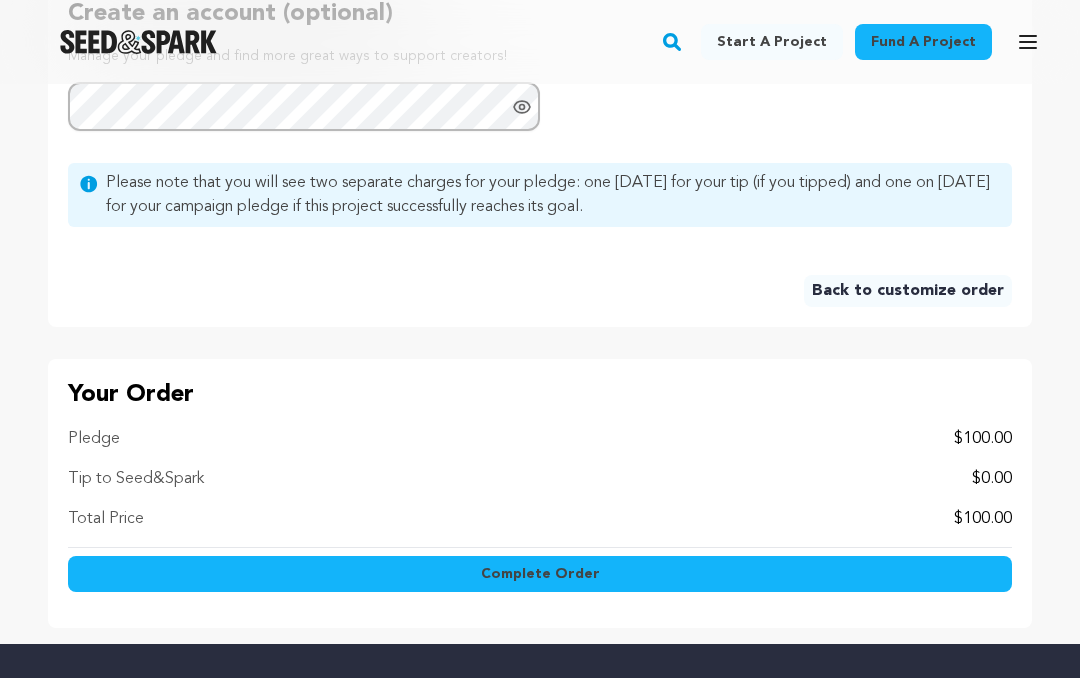 scroll, scrollTop: 1829, scrollLeft: 0, axis: vertical 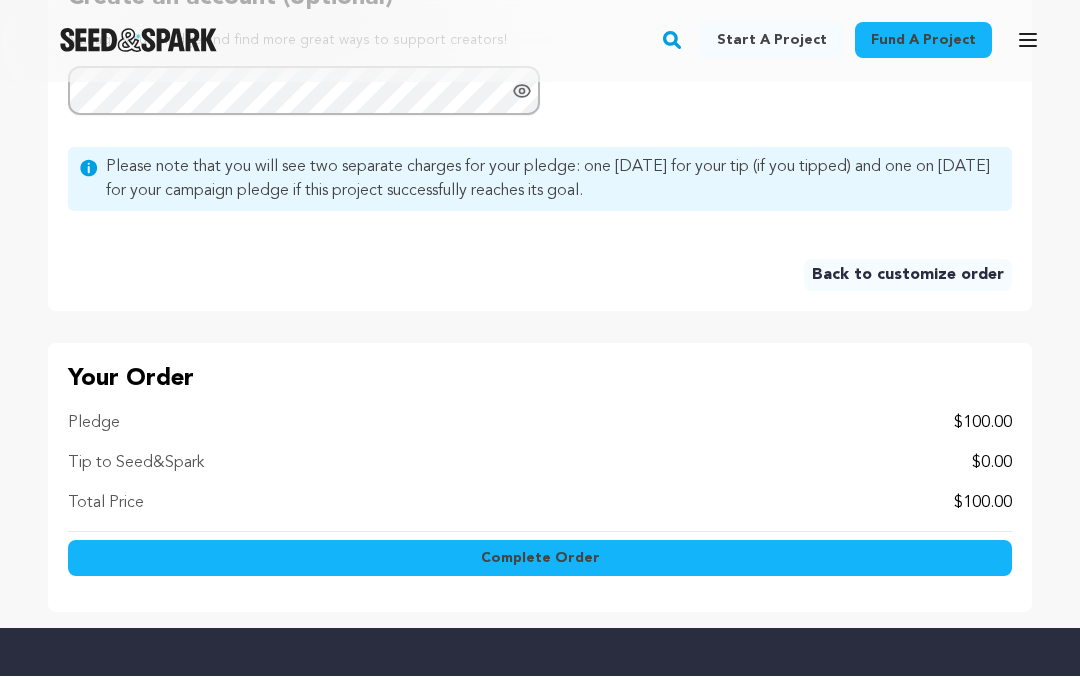type on "32163" 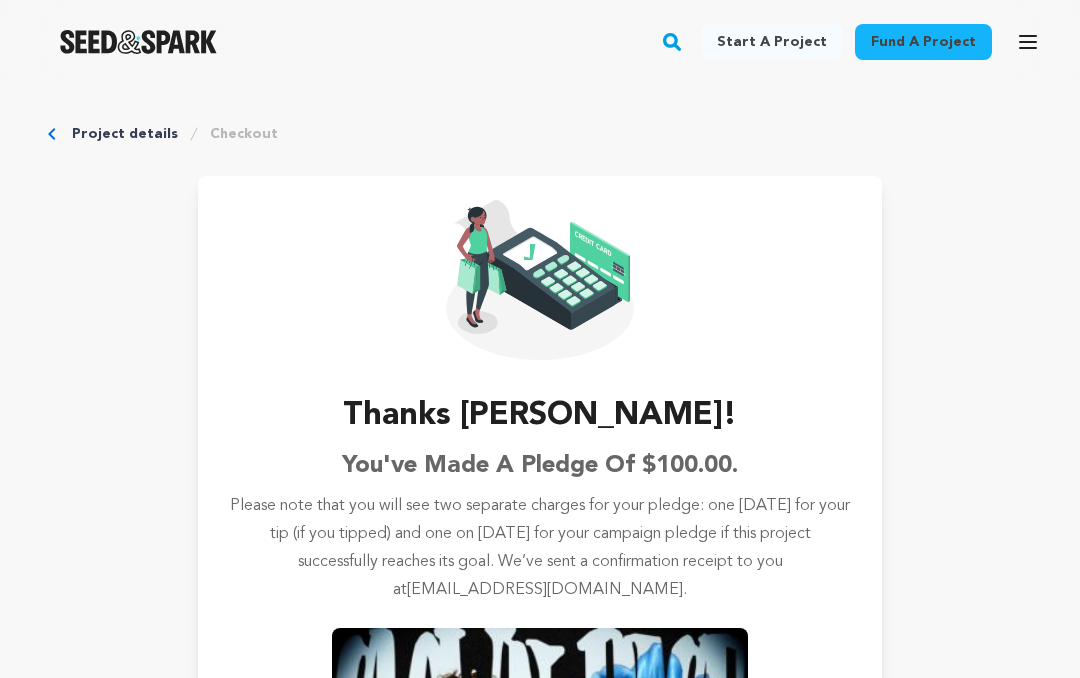 scroll, scrollTop: 1, scrollLeft: 0, axis: vertical 